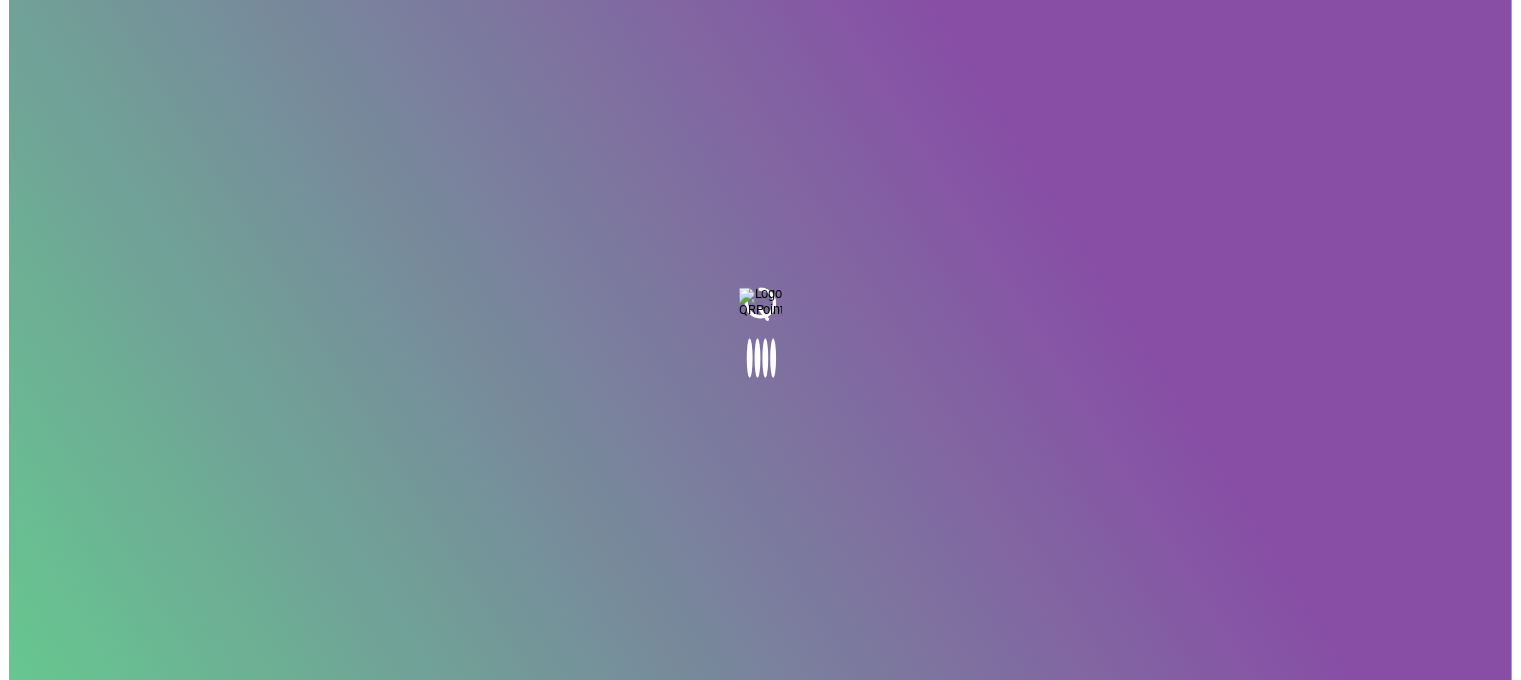 scroll, scrollTop: 0, scrollLeft: 0, axis: both 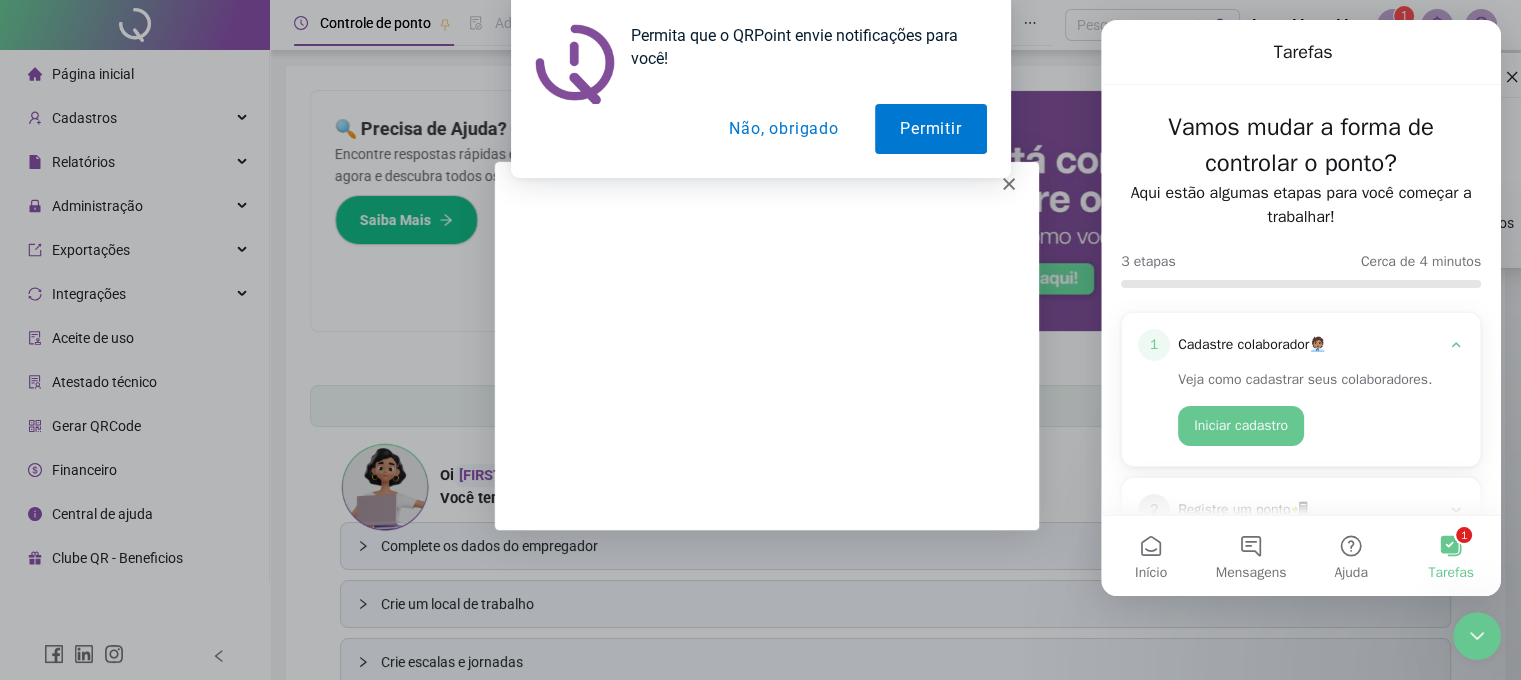click 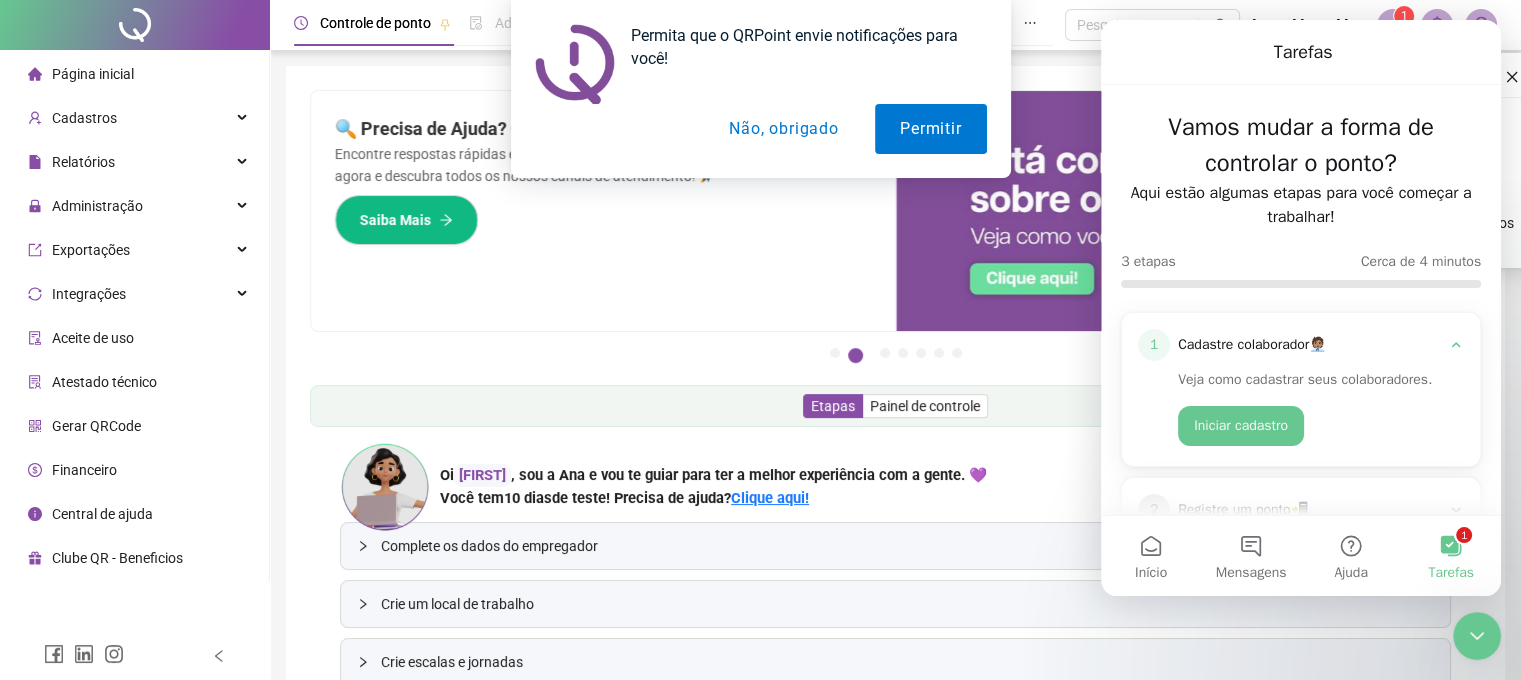 click on "Não, obrigado" at bounding box center (783, 129) 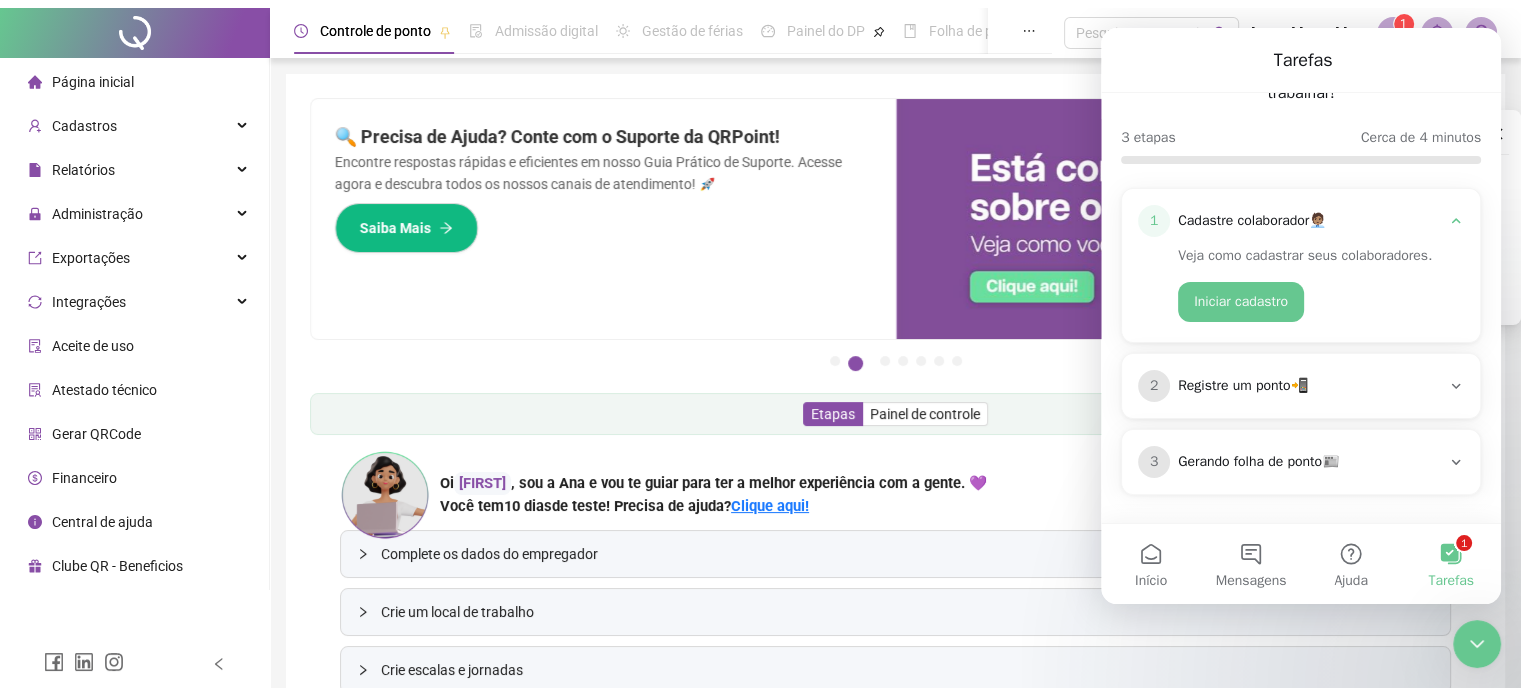 scroll, scrollTop: 156, scrollLeft: 0, axis: vertical 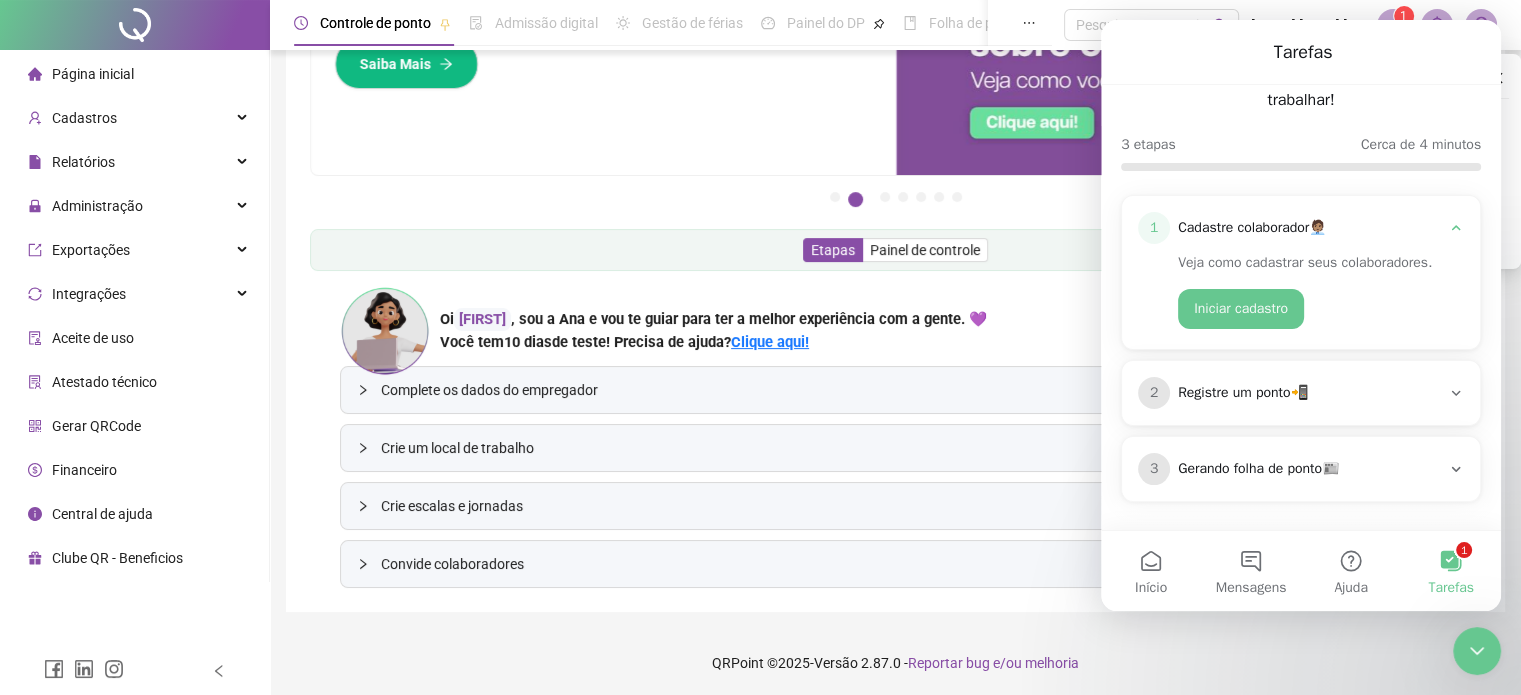 click on "Gerando folha de ponto📰" at bounding box center [1309, 469] 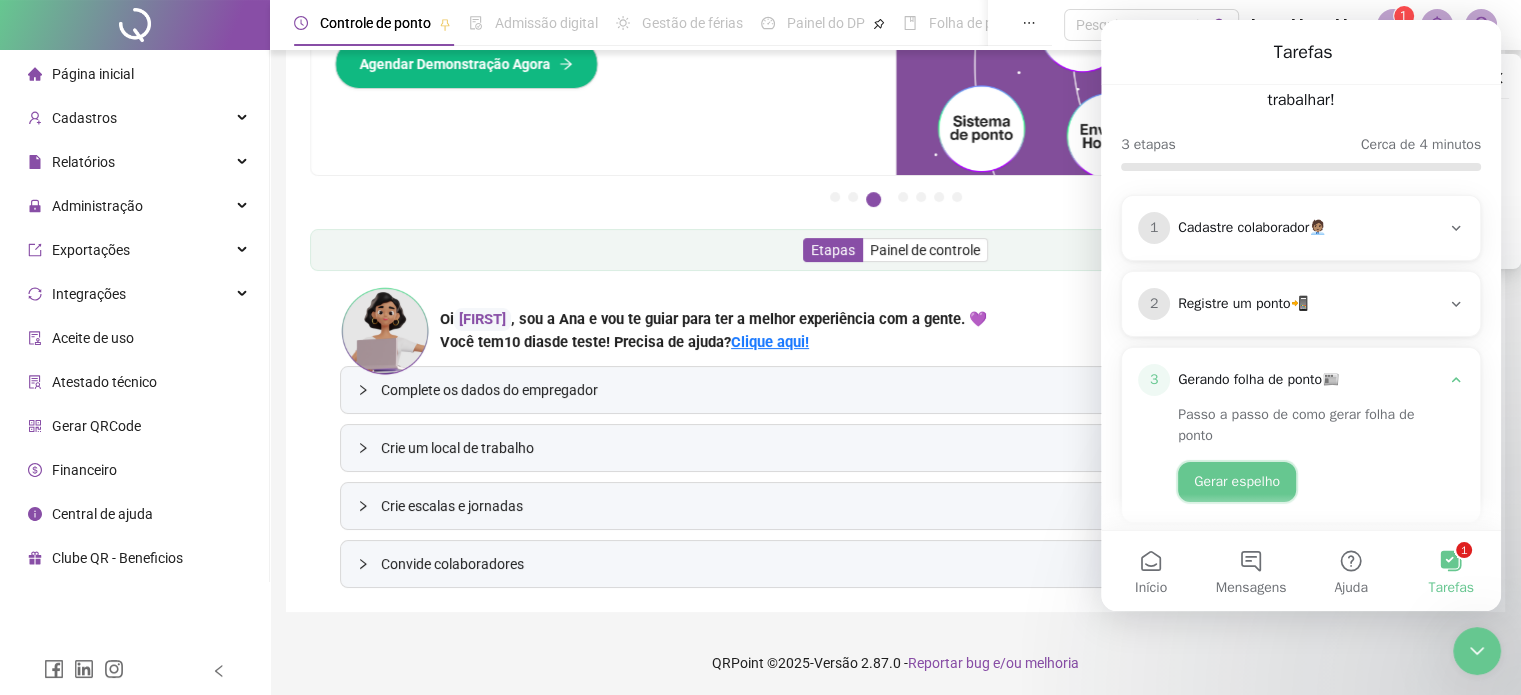 click on "Gerar espelho" at bounding box center (1237, 482) 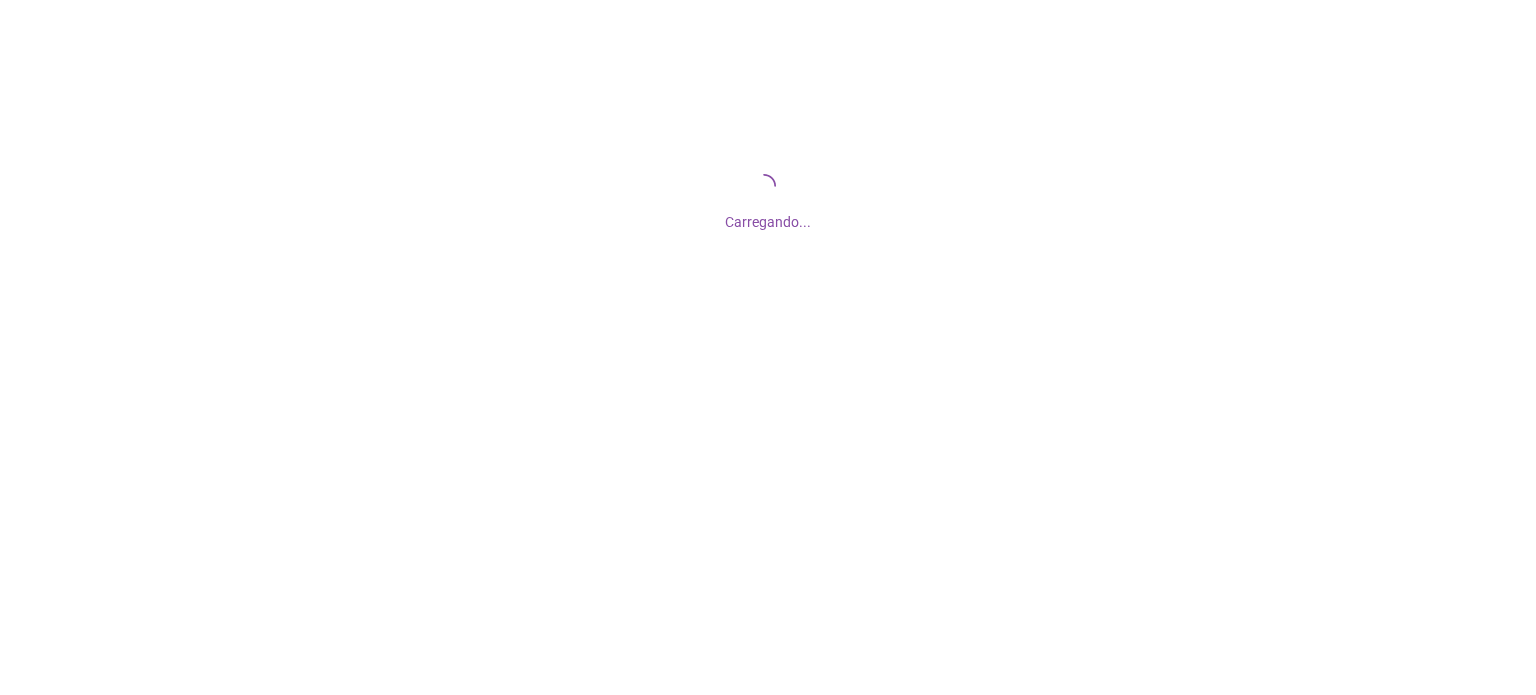 scroll, scrollTop: 0, scrollLeft: 0, axis: both 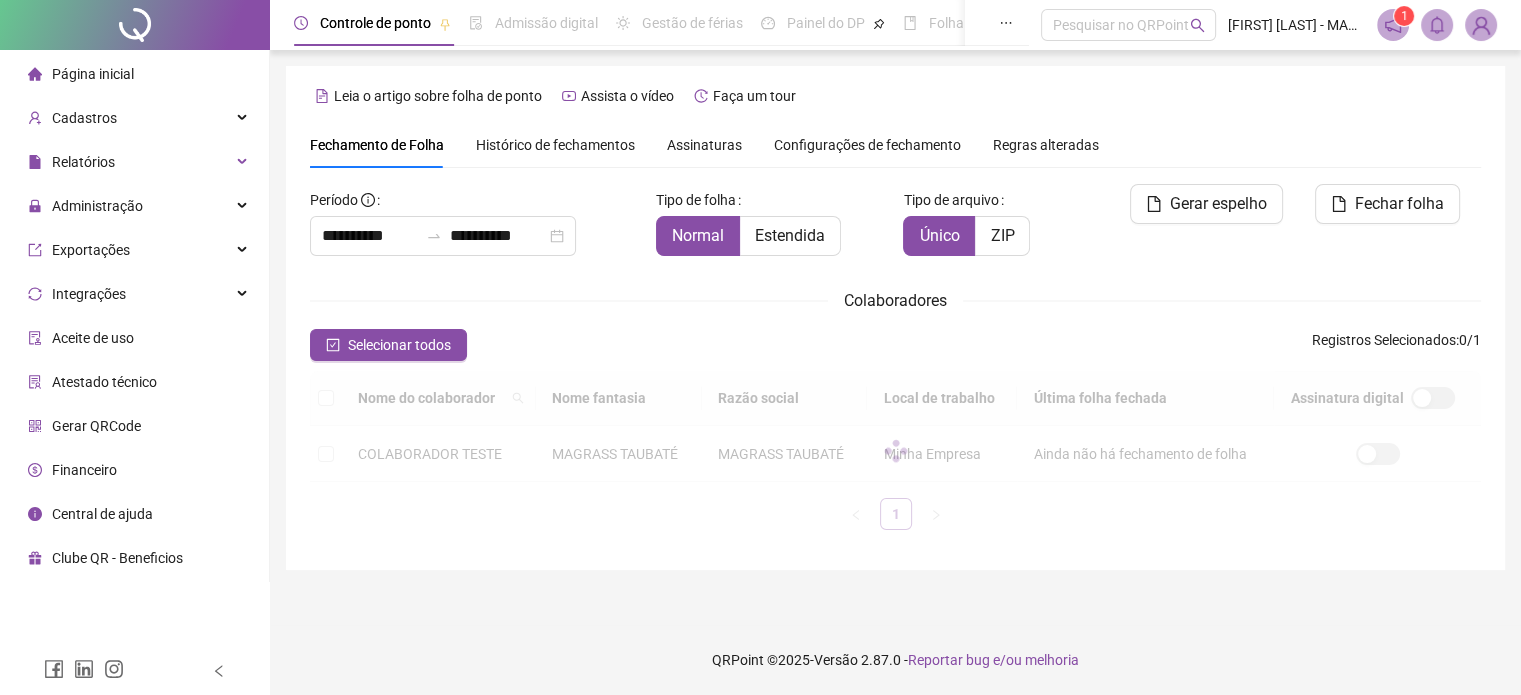 type on "**********" 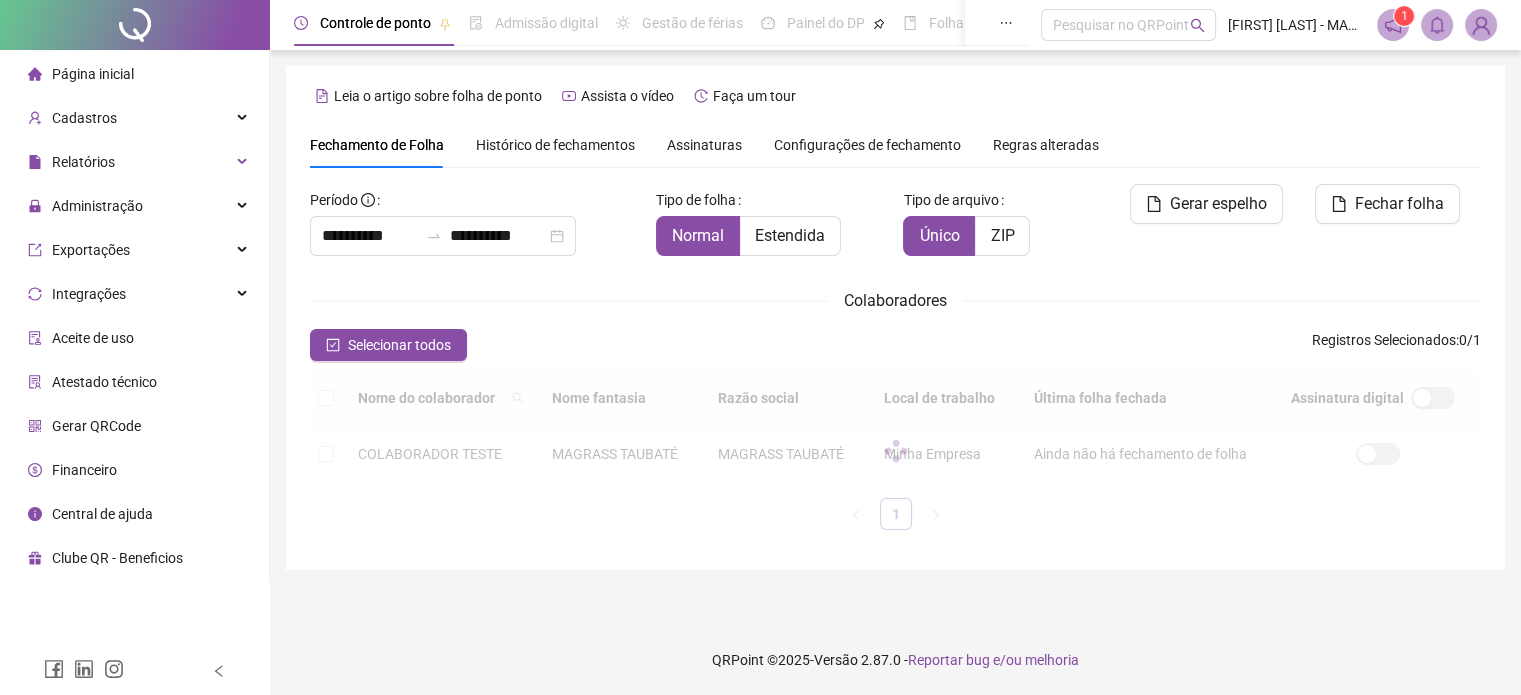 type on "**********" 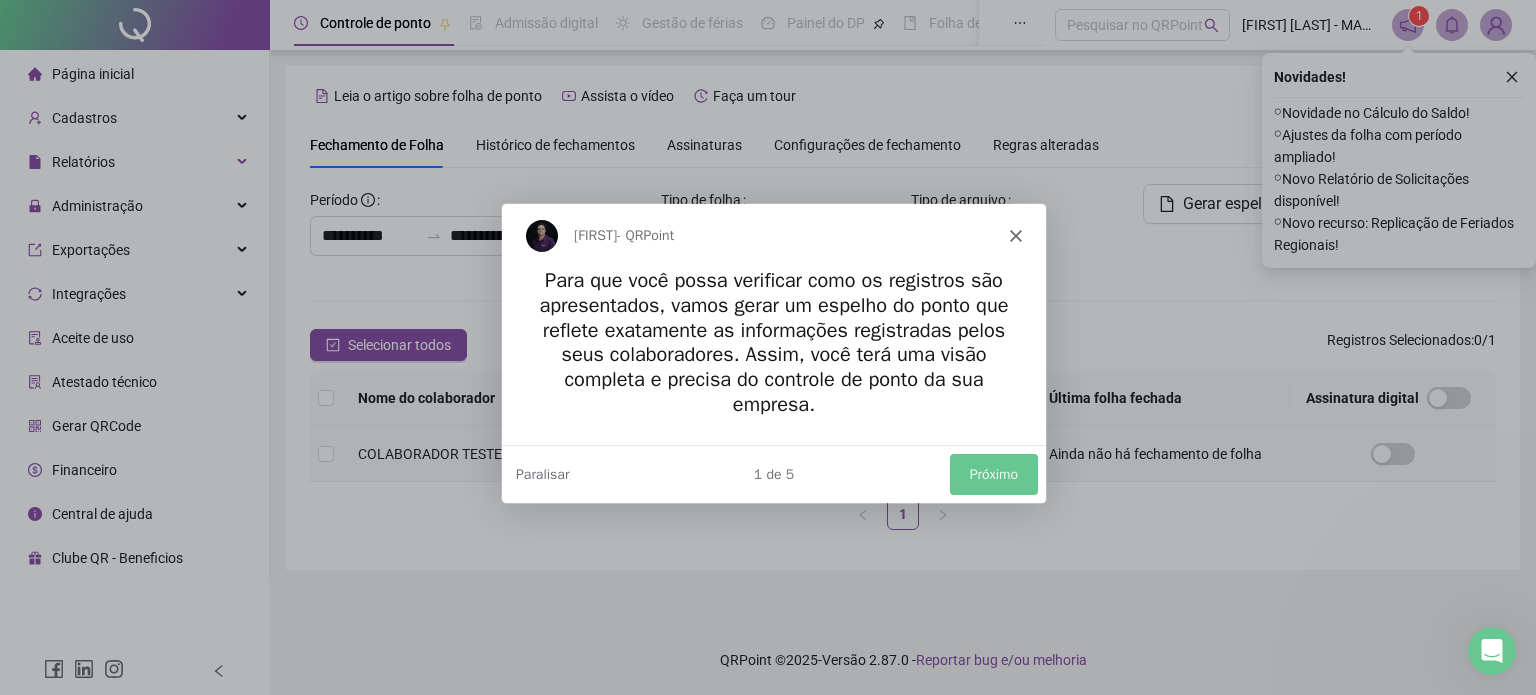 scroll, scrollTop: 0, scrollLeft: 0, axis: both 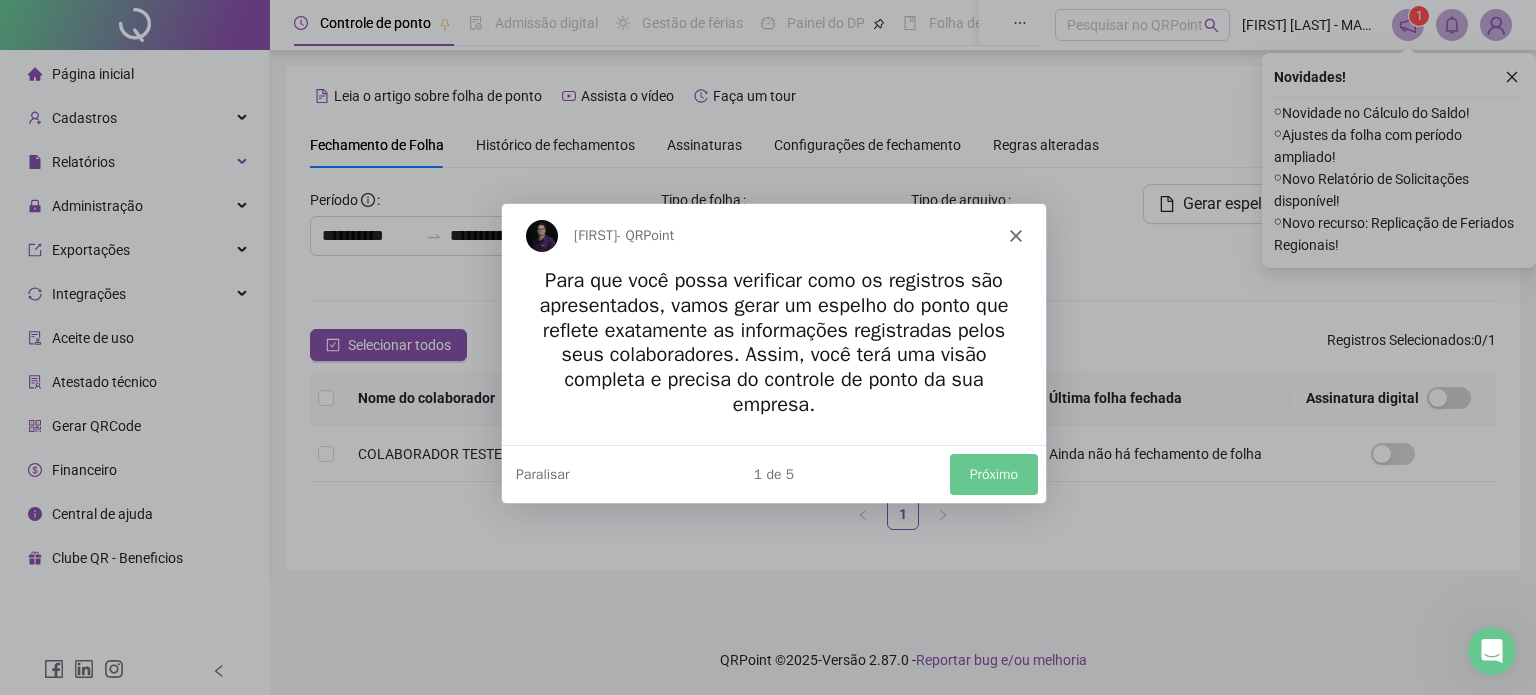 click on "Próximo" at bounding box center (993, 473) 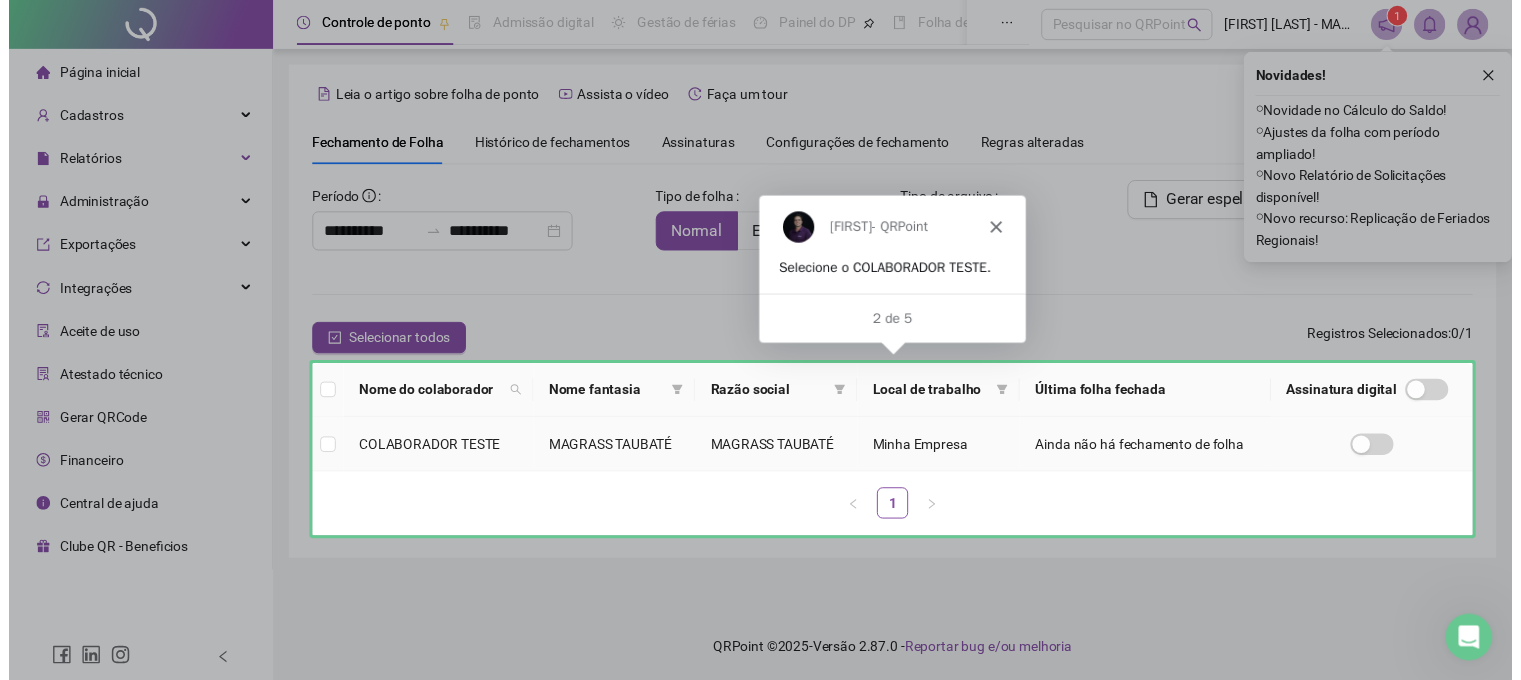 scroll, scrollTop: 0, scrollLeft: 0, axis: both 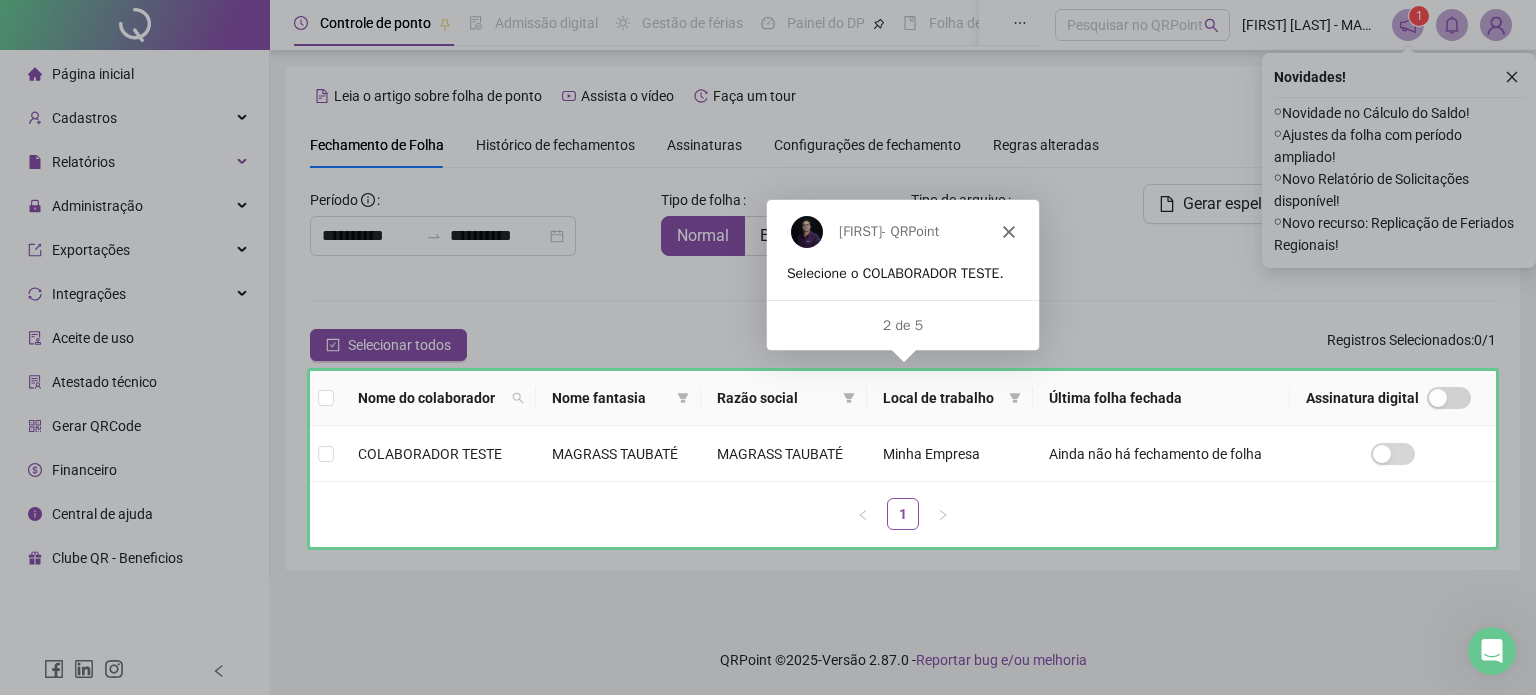click on "[FIRST]  - QRPoint" at bounding box center (902, 230) 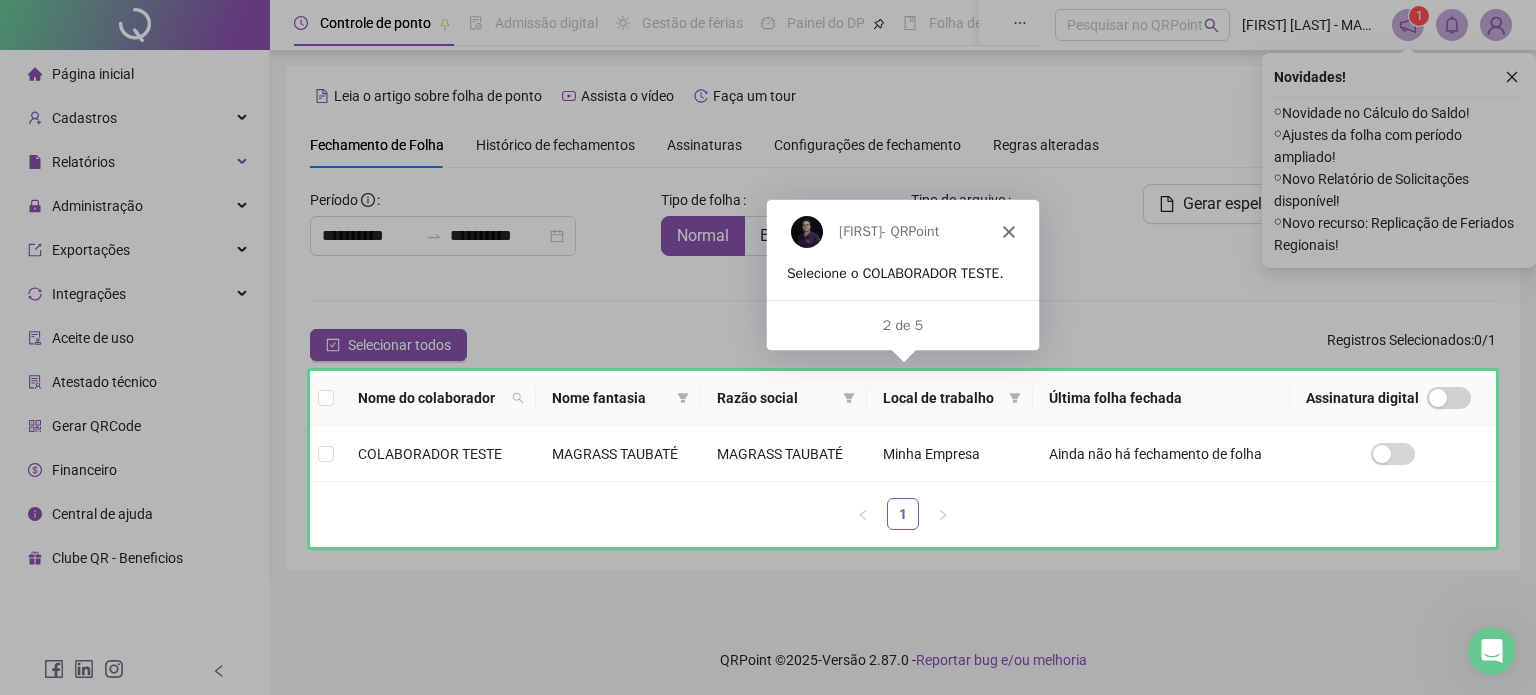 click 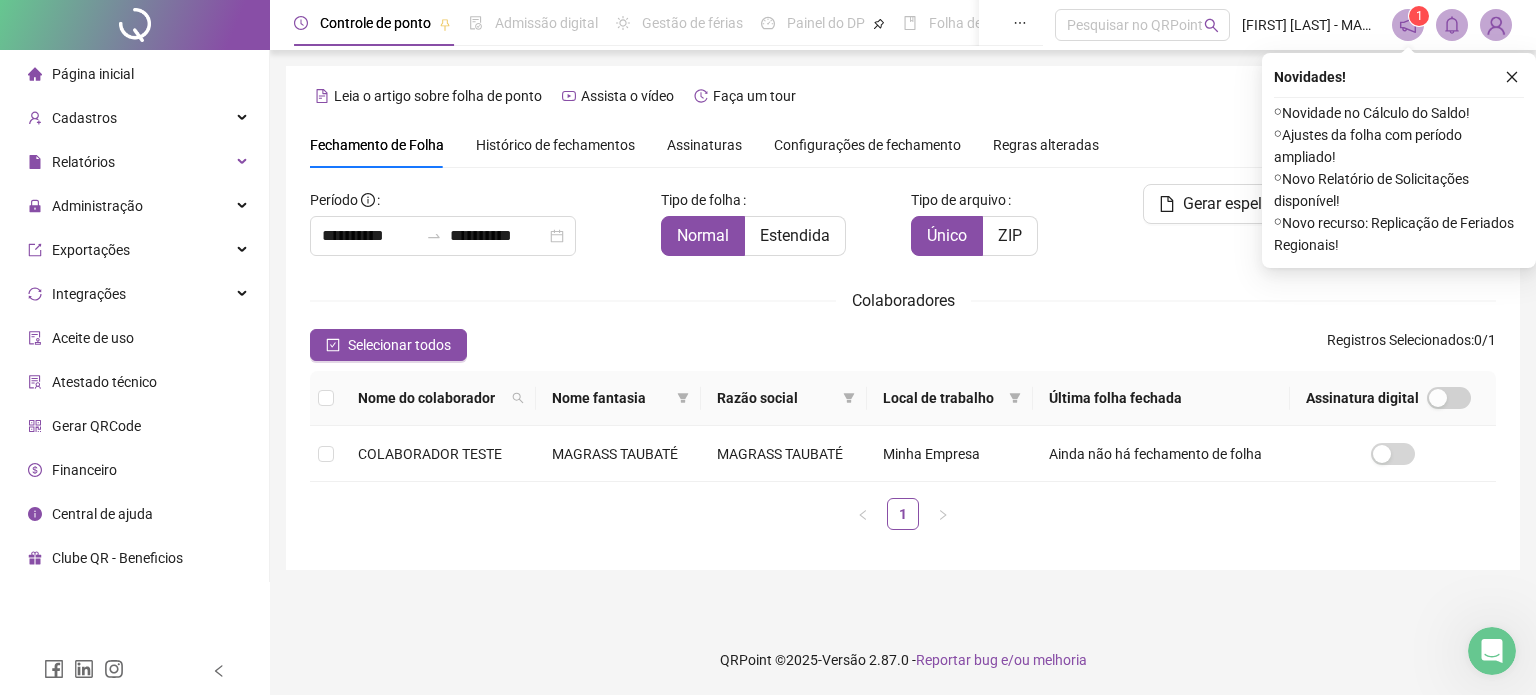 click on "Atestado técnico" at bounding box center (104, 382) 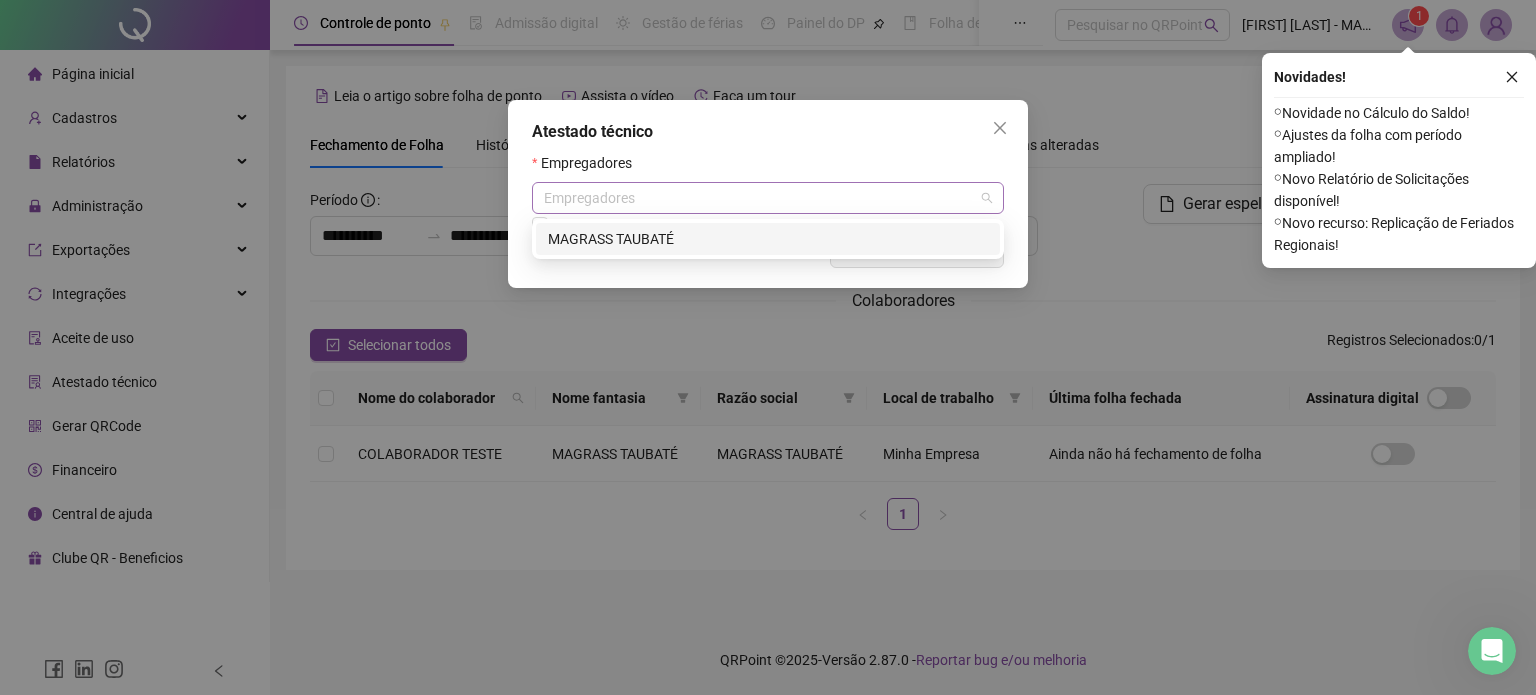 click at bounding box center [757, 198] 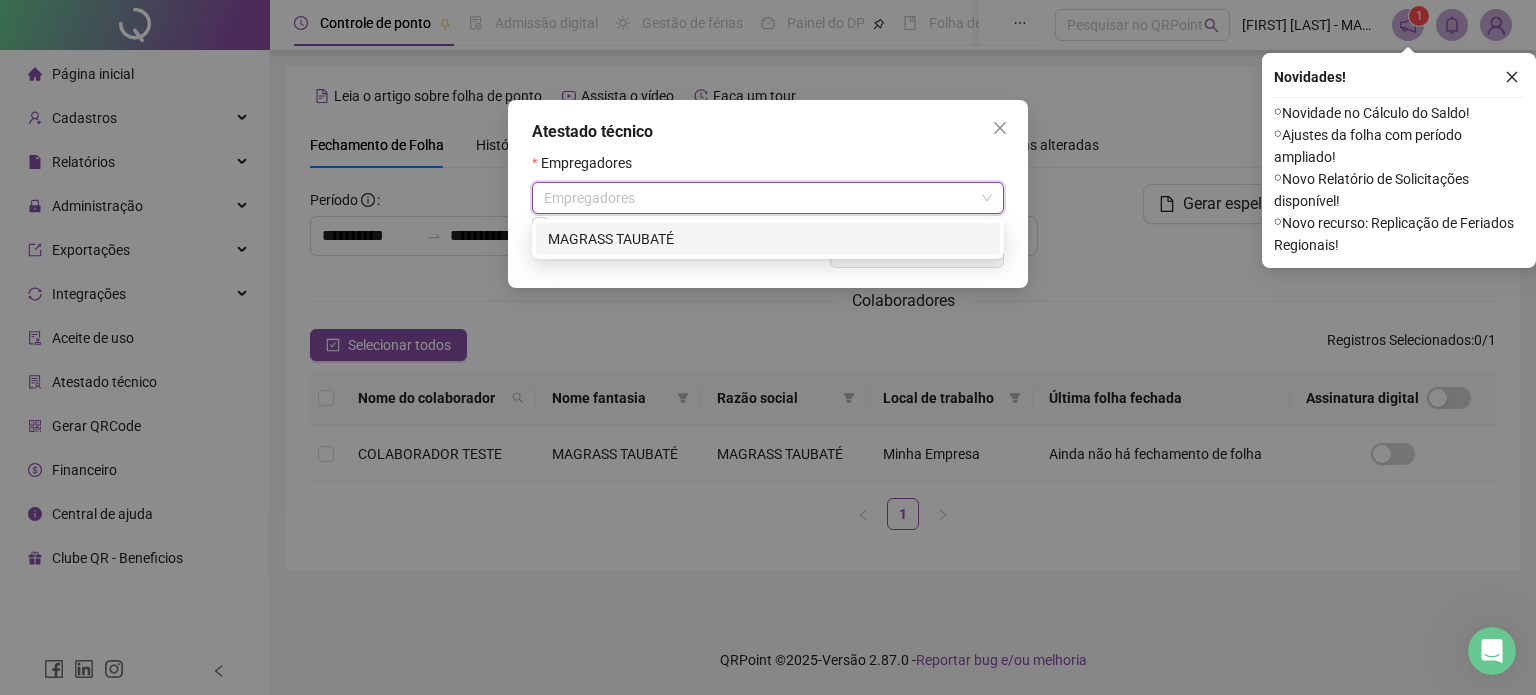 click on "Atestado técnico Empregadores   Empregadores Selecionar todos Cancelar Gerar atestado técnico" at bounding box center [768, 347] 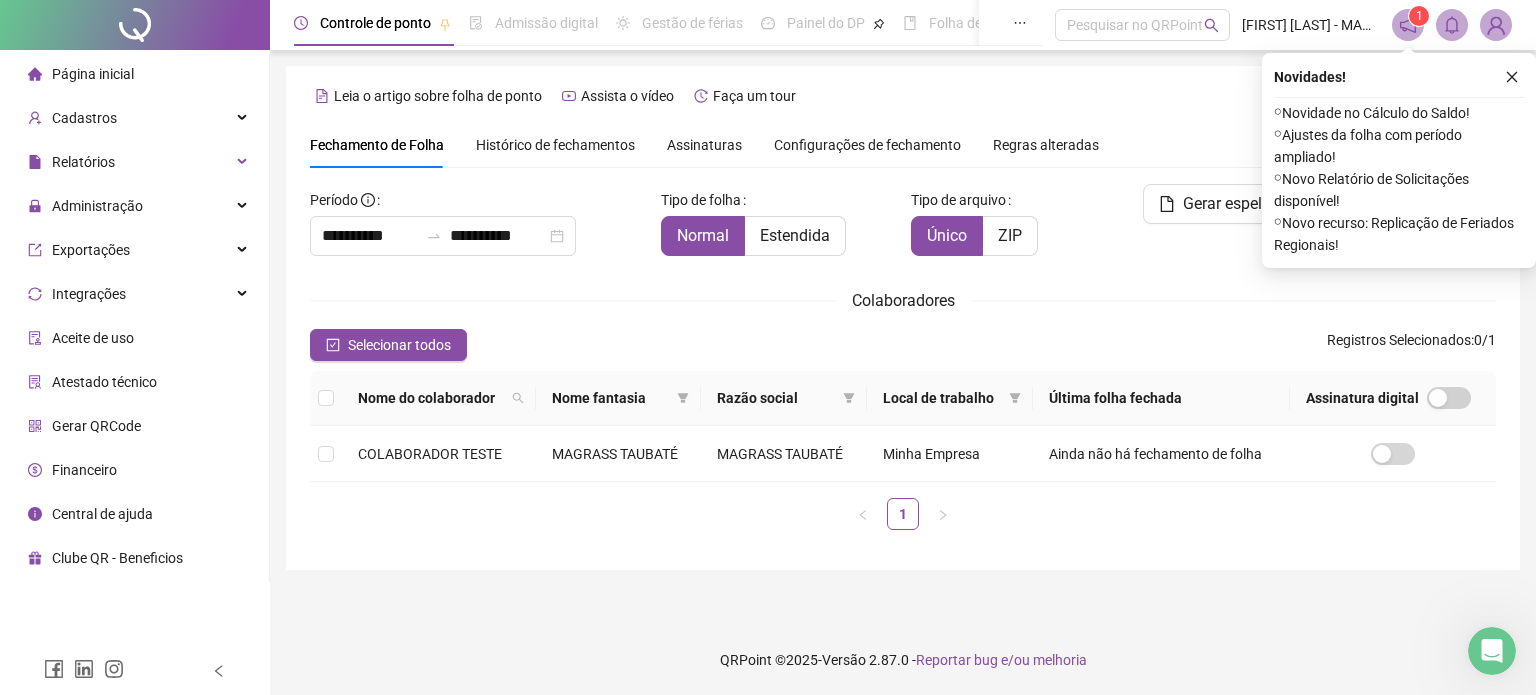 click on "Financeiro" at bounding box center (84, 470) 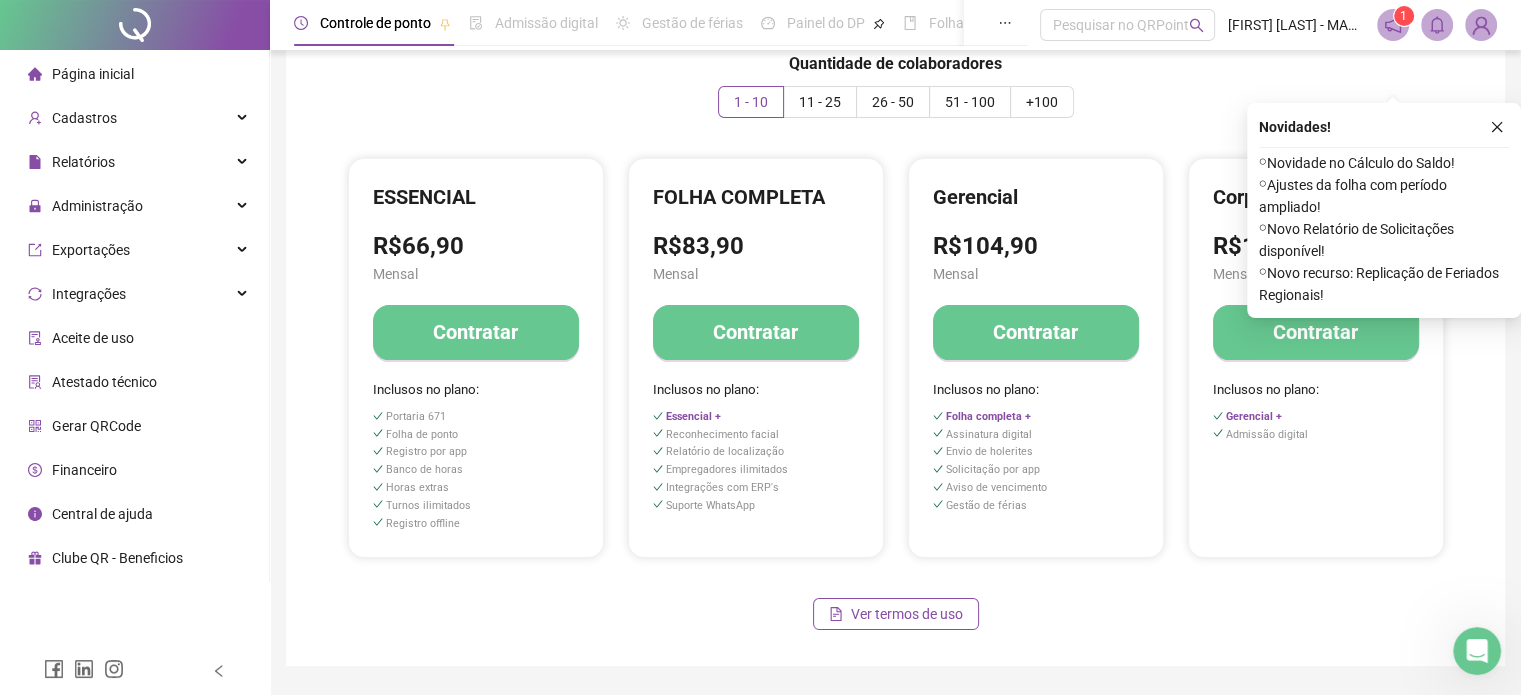 scroll, scrollTop: 211, scrollLeft: 0, axis: vertical 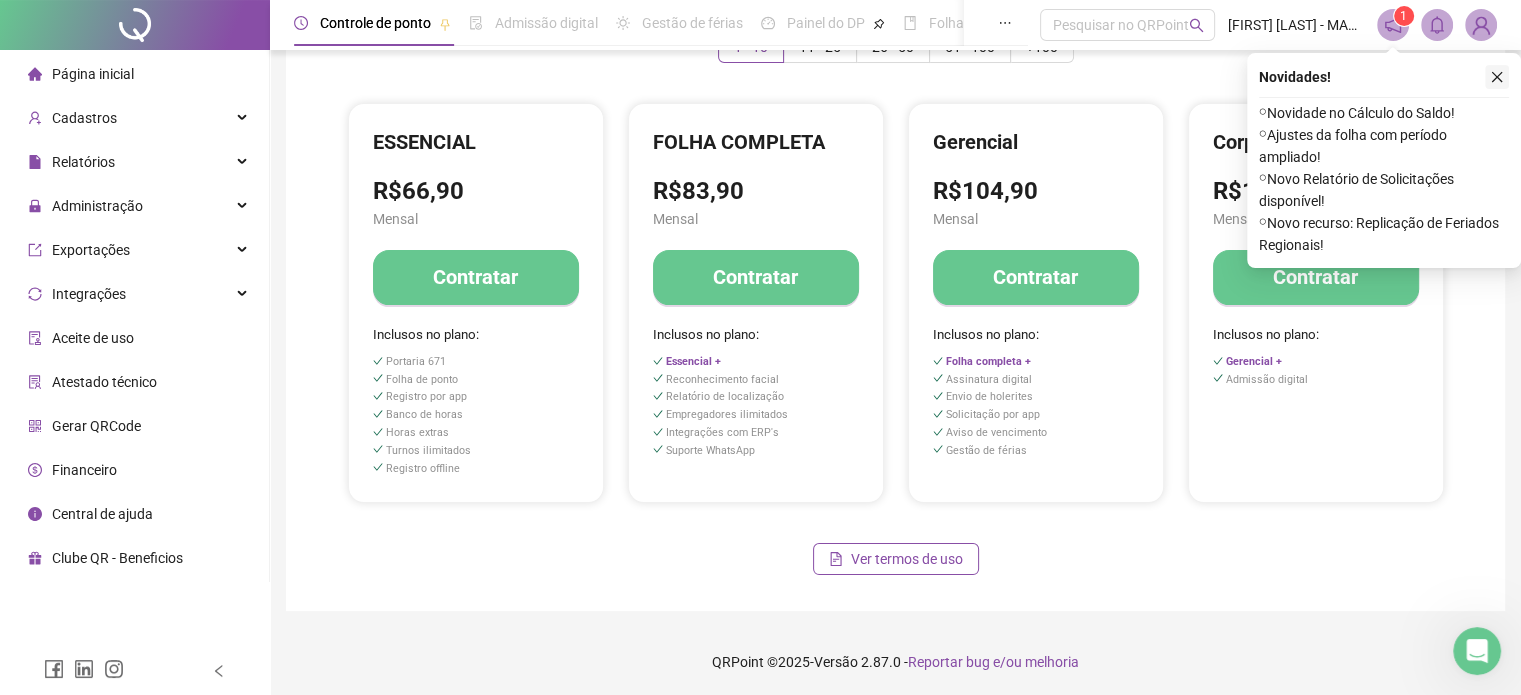 click 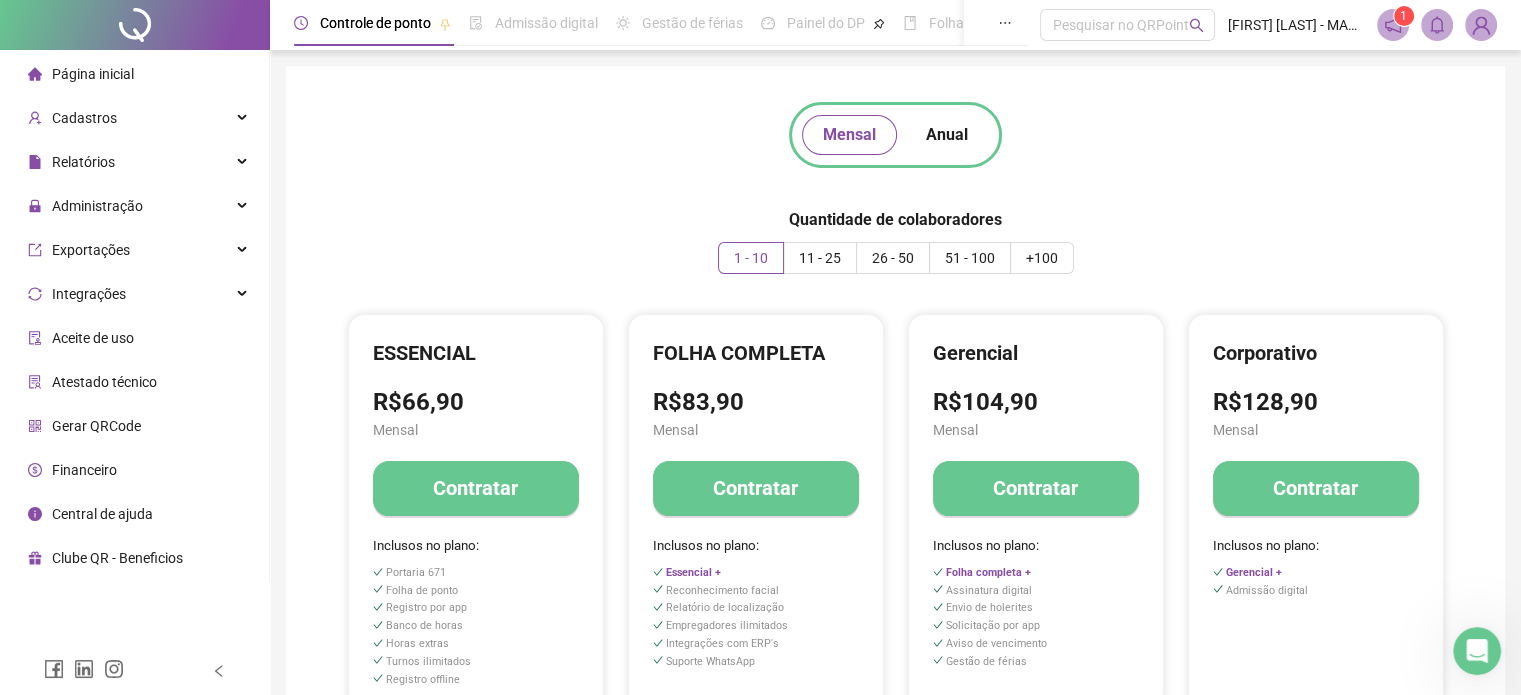 scroll, scrollTop: 0, scrollLeft: 0, axis: both 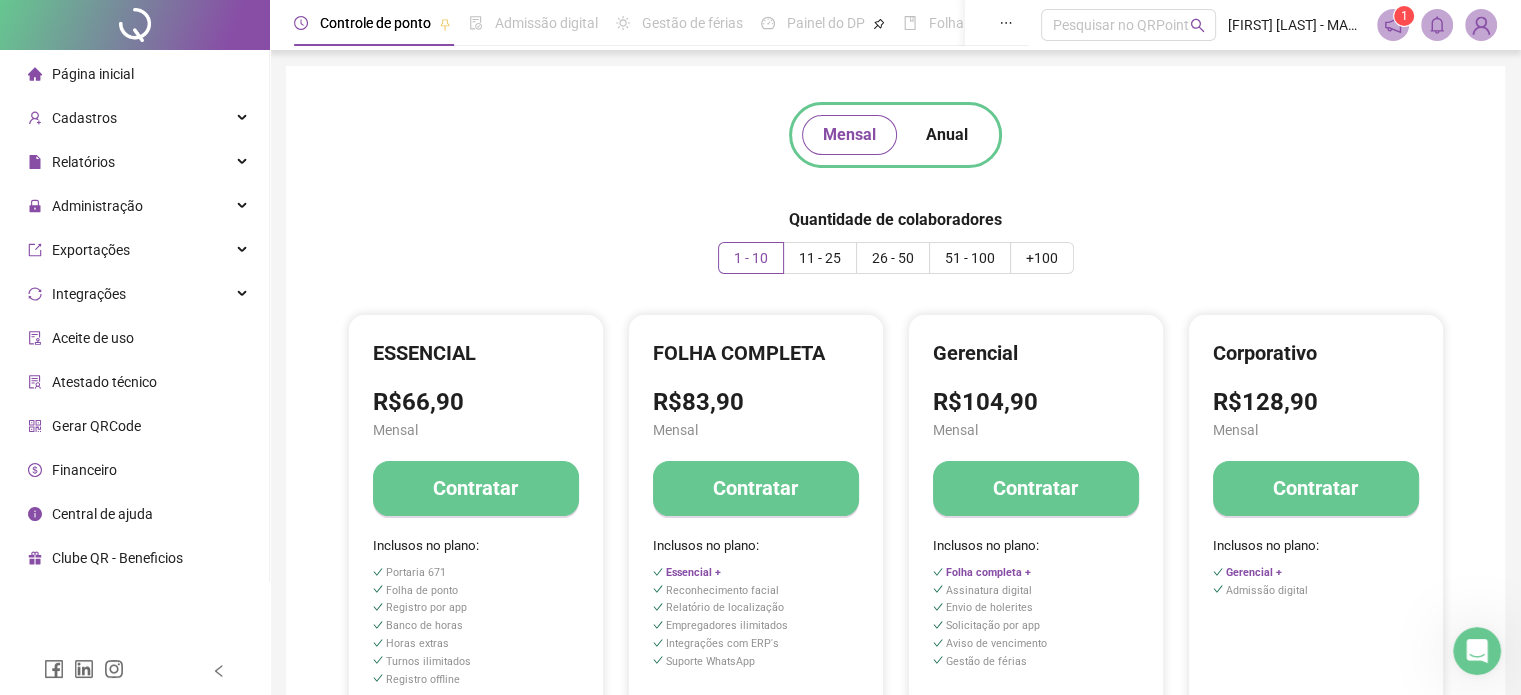click at bounding box center (445, 23) 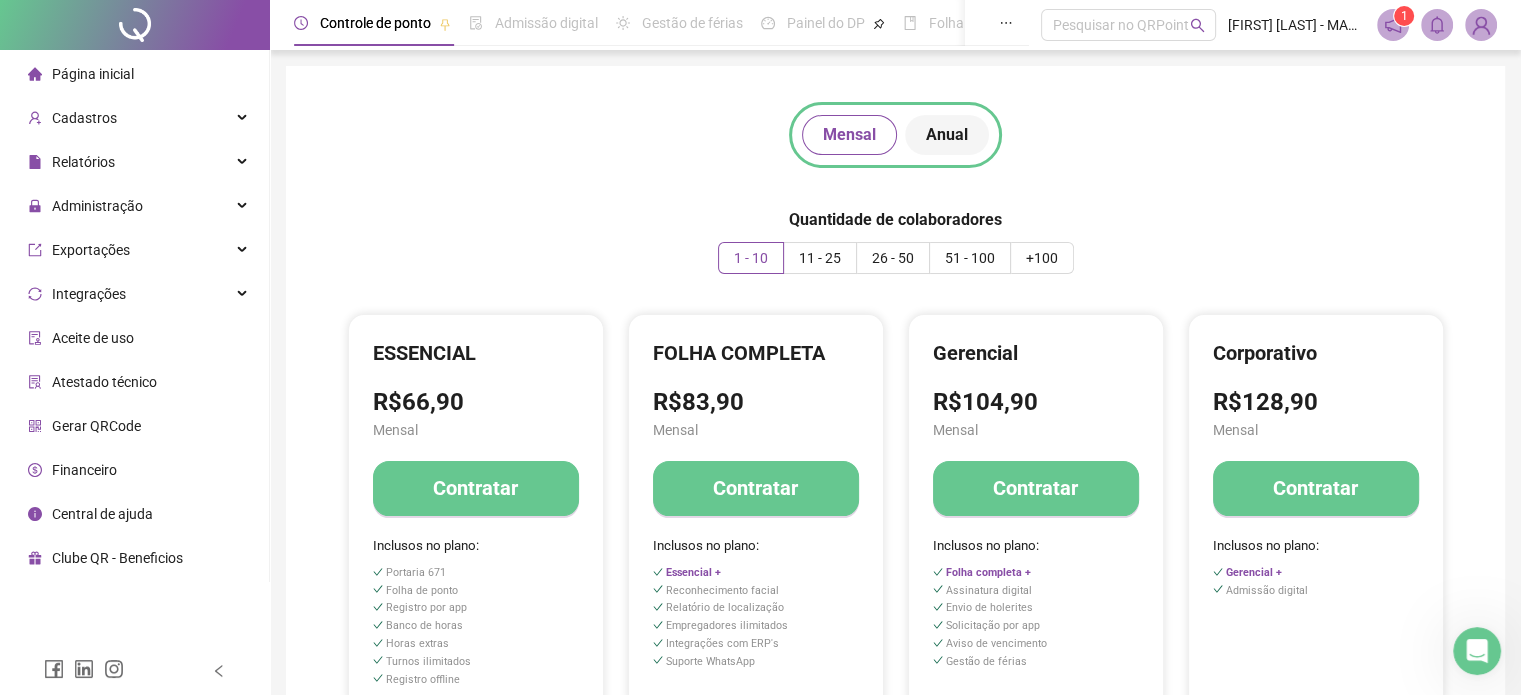 click on "Anual" at bounding box center [947, 135] 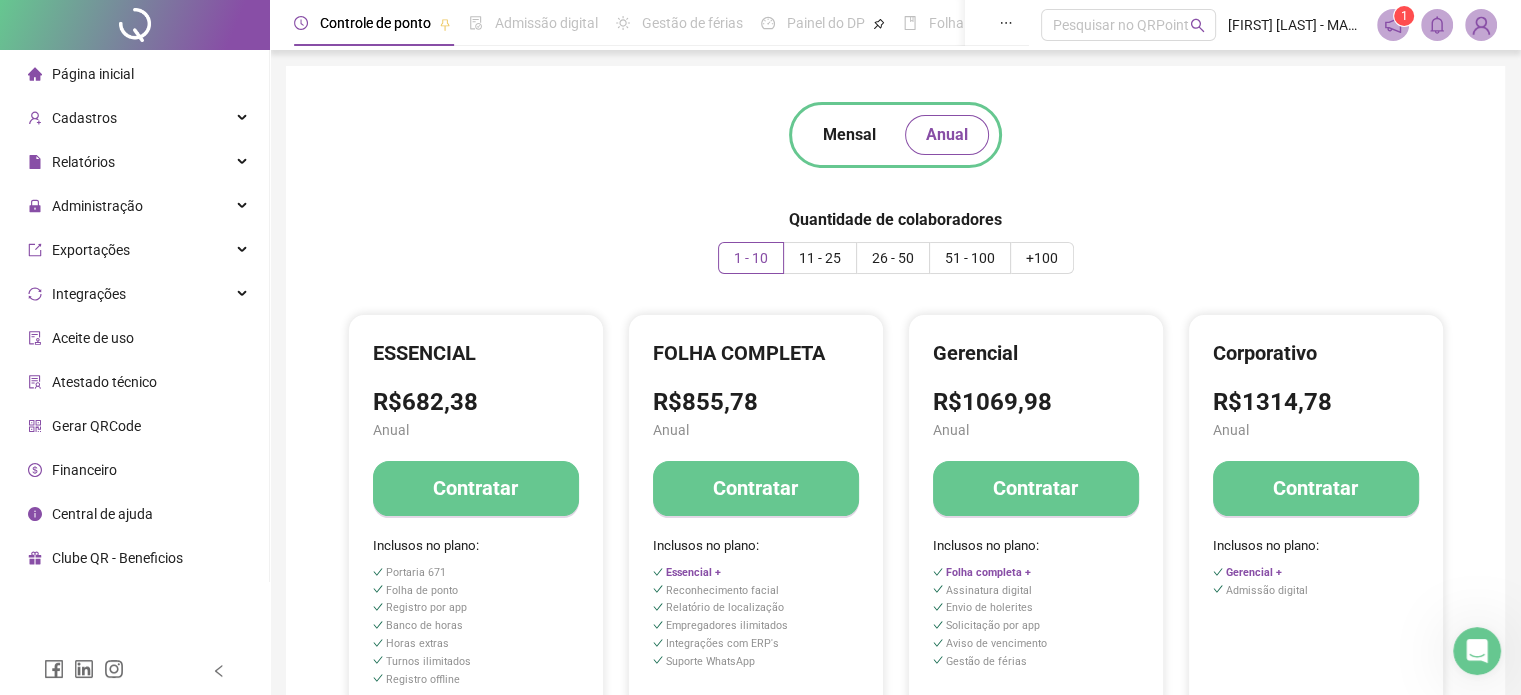 click on "Mensal Anual Quantidade de colaboradores 1 - 10 11 - 25 26 - 50 51 - 100 +100 ESSENCIAL R$682,38 Anual Contratar Inclusos no plano:   Portaria 671   Folha de ponto   Registro por app   Banco de horas   Horas extras   Turnos ilimitados   Registro offline FOLHA COMPLETA R$855,78 Anual Contratar Inclusos no plano:   Essencial +   Reconhecimento facial   Relatório de localização   Empregadores ilimitados   Integrações com ERP's   Suporte WhatsApp Gerencial R$1069,98 Anual Contratar Inclusos no plano:   Folha completa +   Assinatura digital   Envio de holerites   Solicitação por app   Aviso de vencimento   Gestão de férias Corporativo R$1314,78 Anual Contratar Inclusos no plano:   Gerencial +   Admissão digital Ver termos de uso" at bounding box center (895, 444) 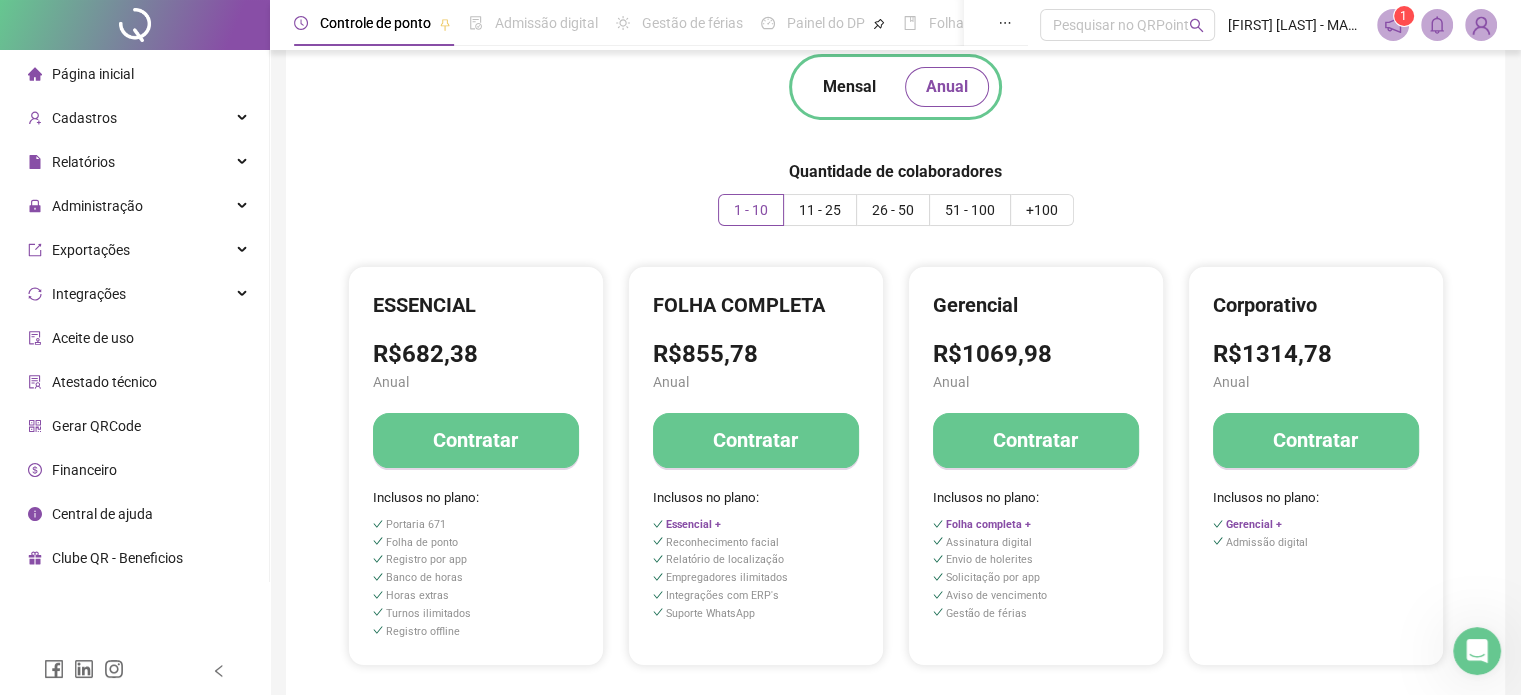 scroll, scrollTop: 0, scrollLeft: 0, axis: both 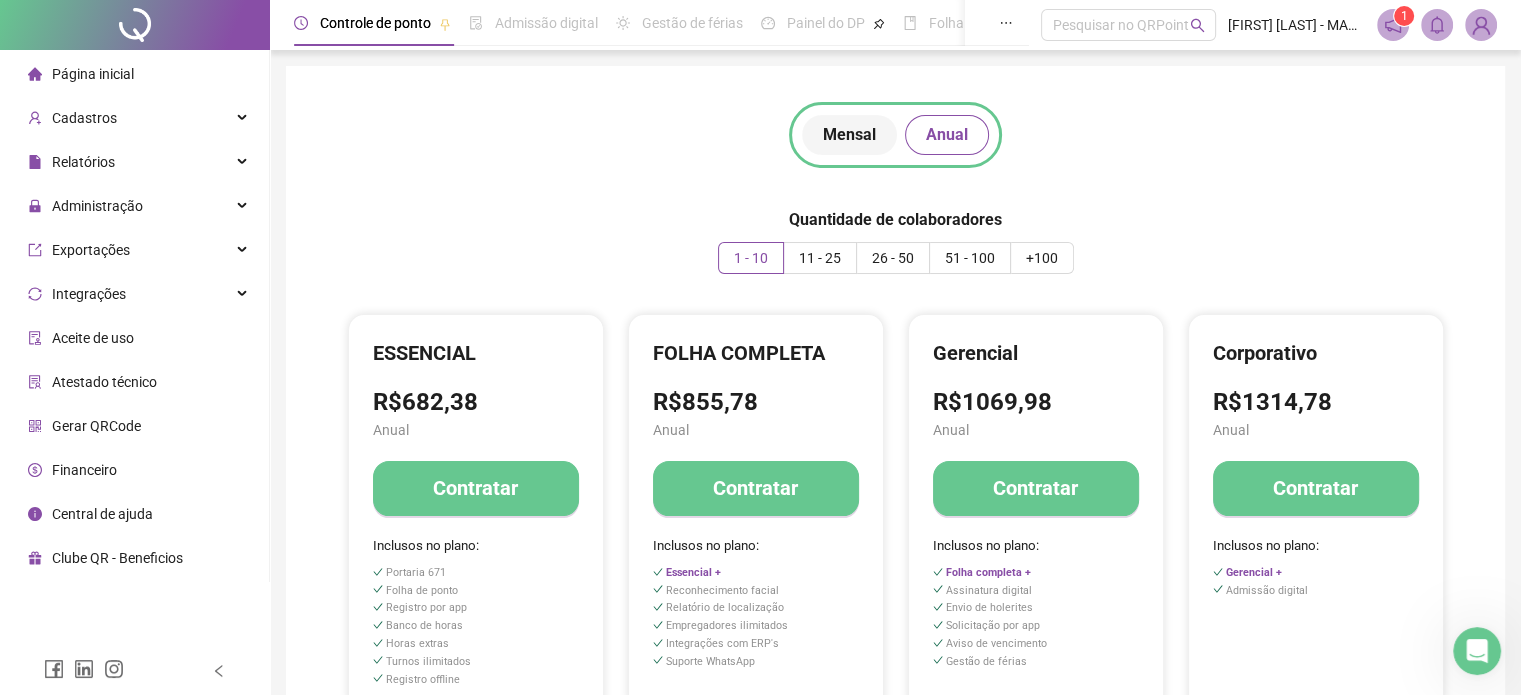 click on "Mensal" at bounding box center (849, 135) 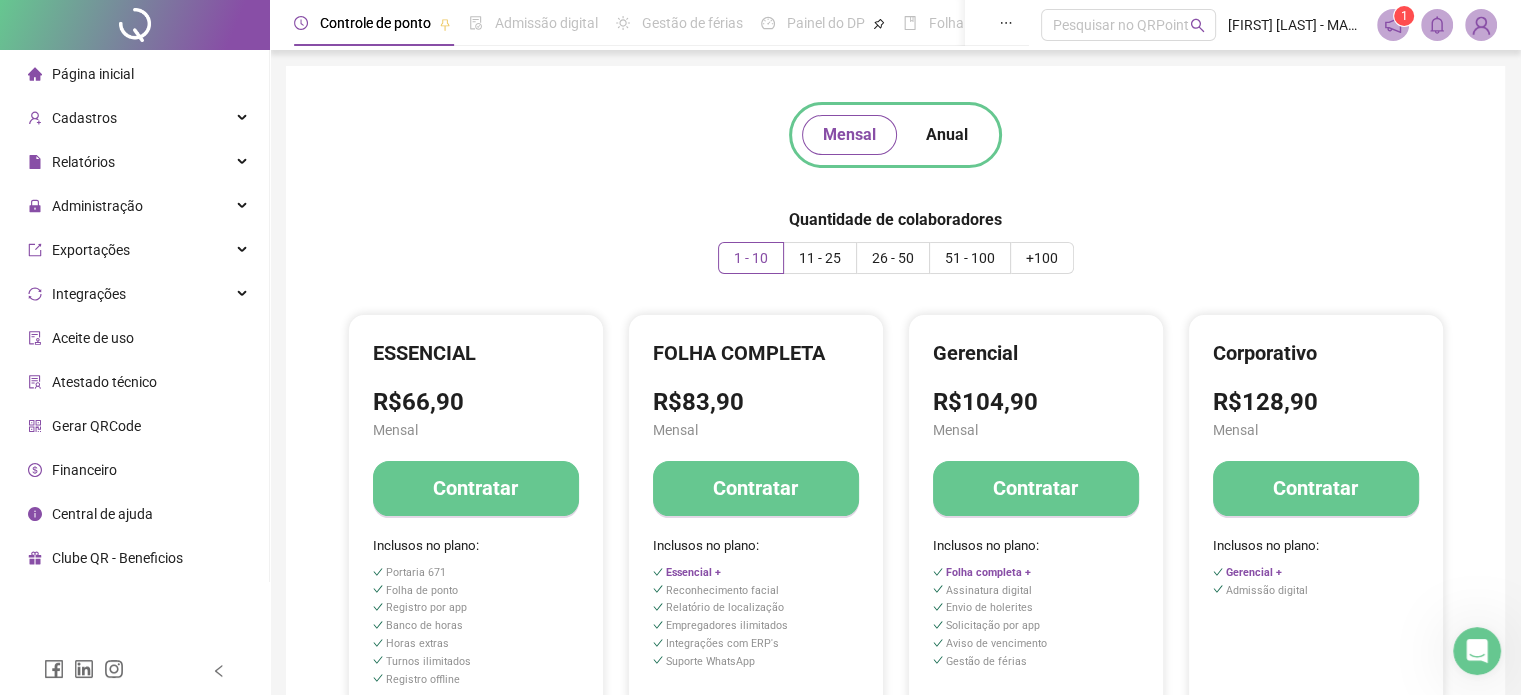 click on "Folha completa +" at bounding box center (988, 572) 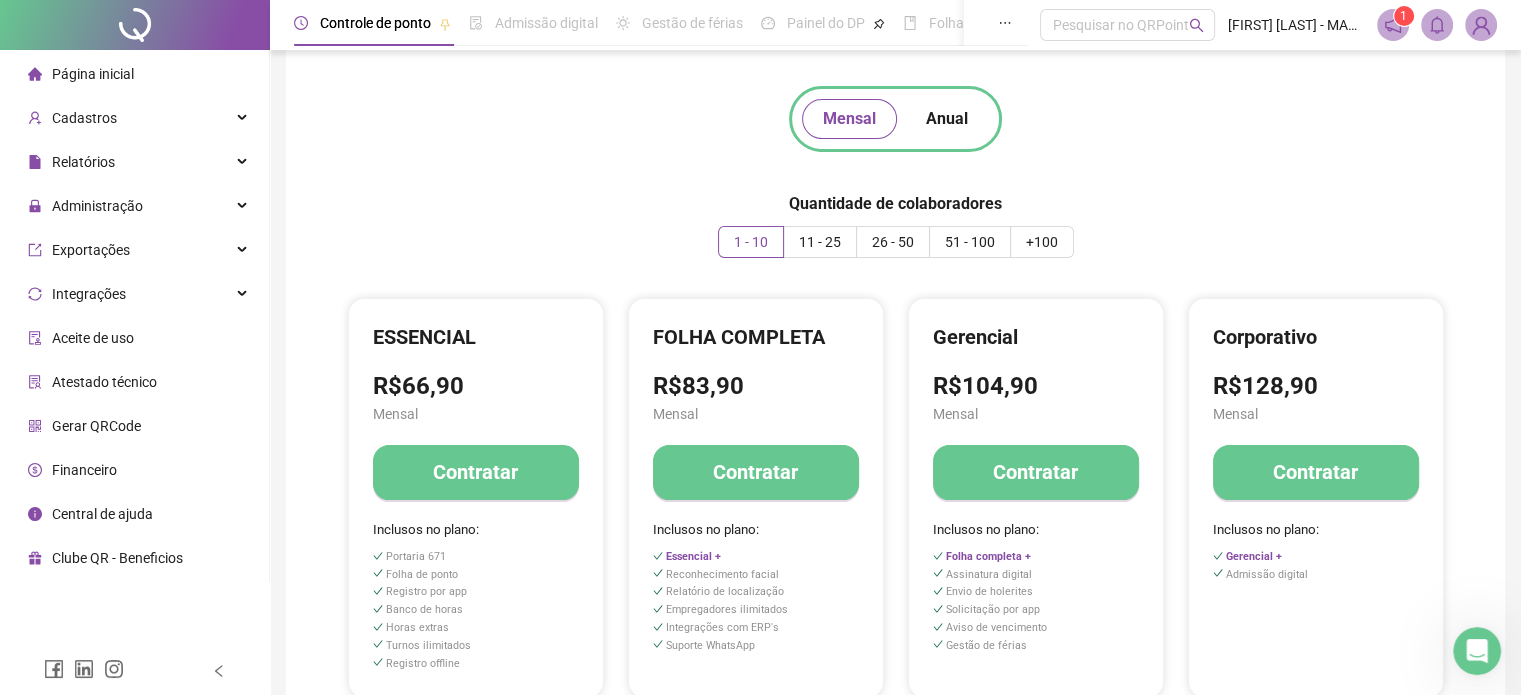 scroll, scrollTop: 0, scrollLeft: 0, axis: both 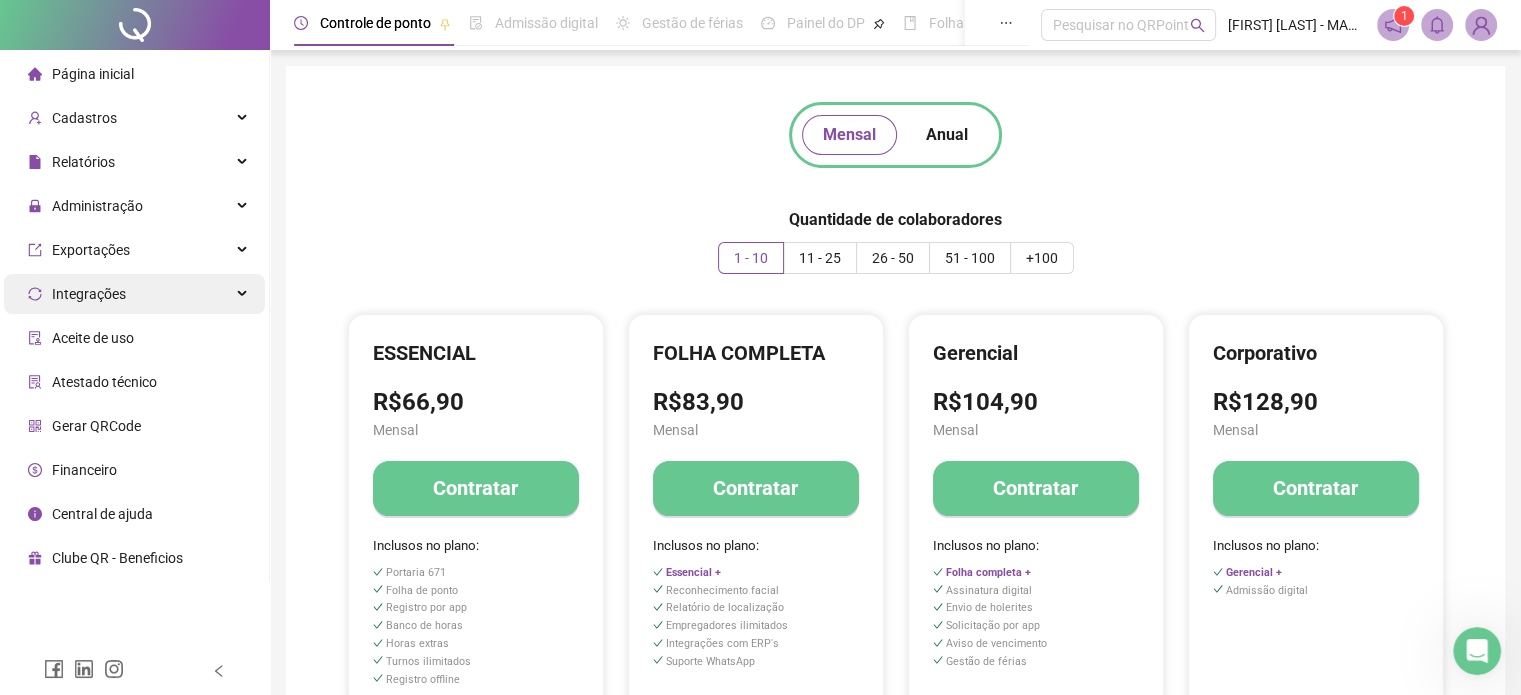 click on "Integrações" at bounding box center (89, 294) 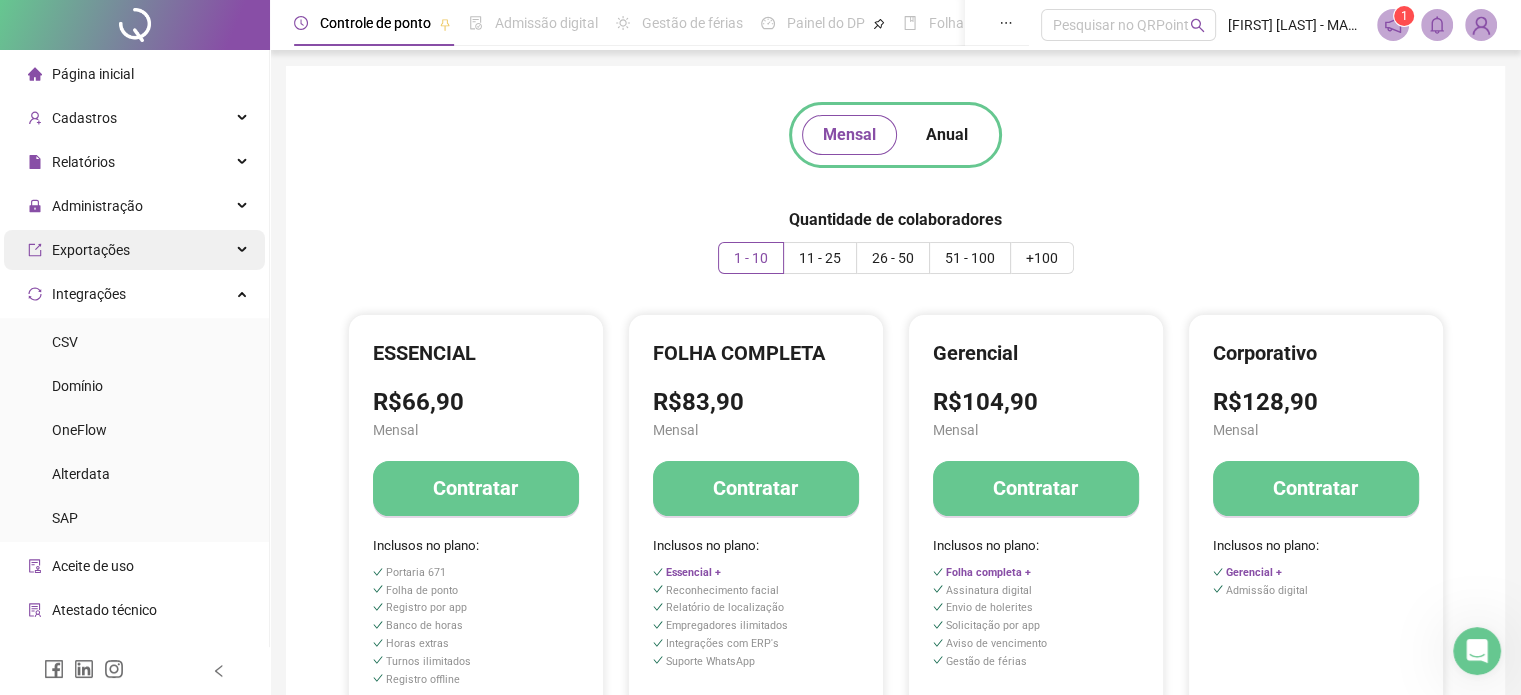 click on "Exportações" at bounding box center [91, 250] 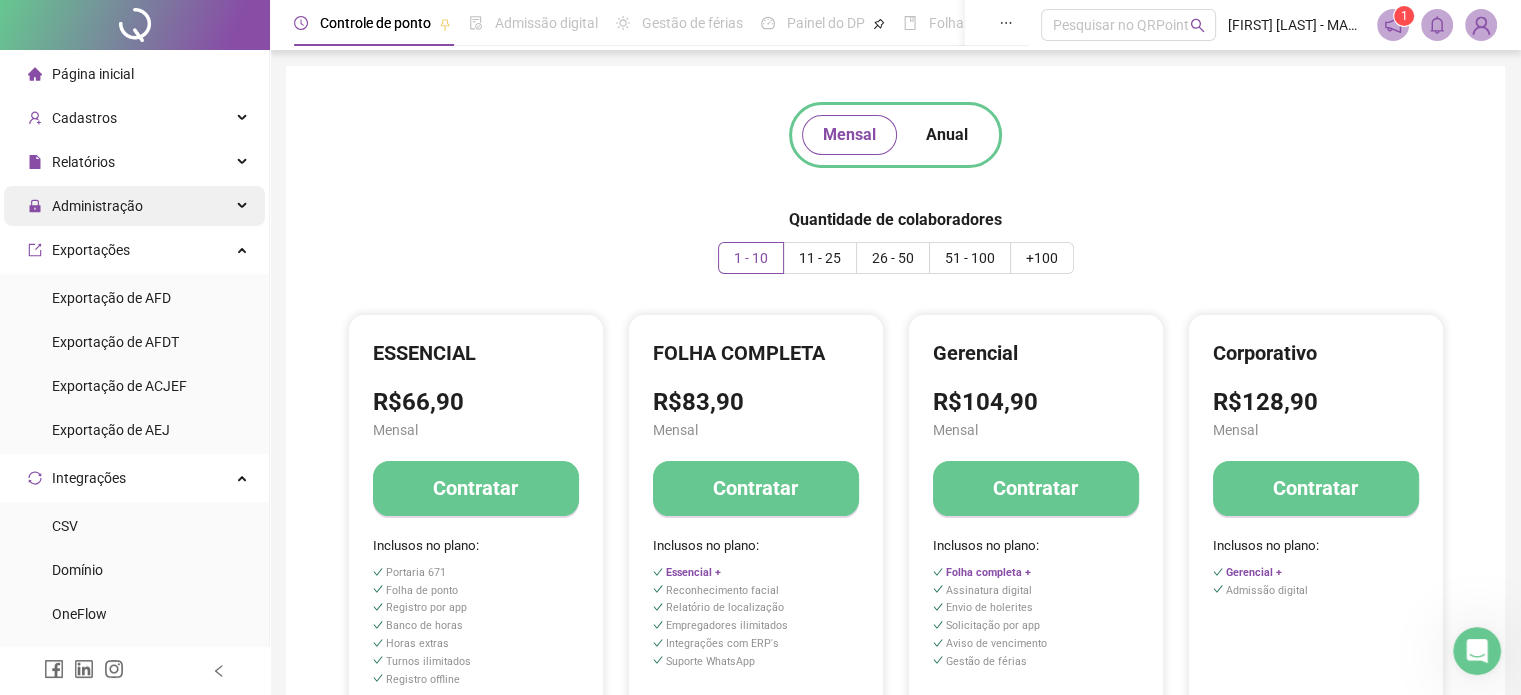 click on "Administração" at bounding box center [97, 206] 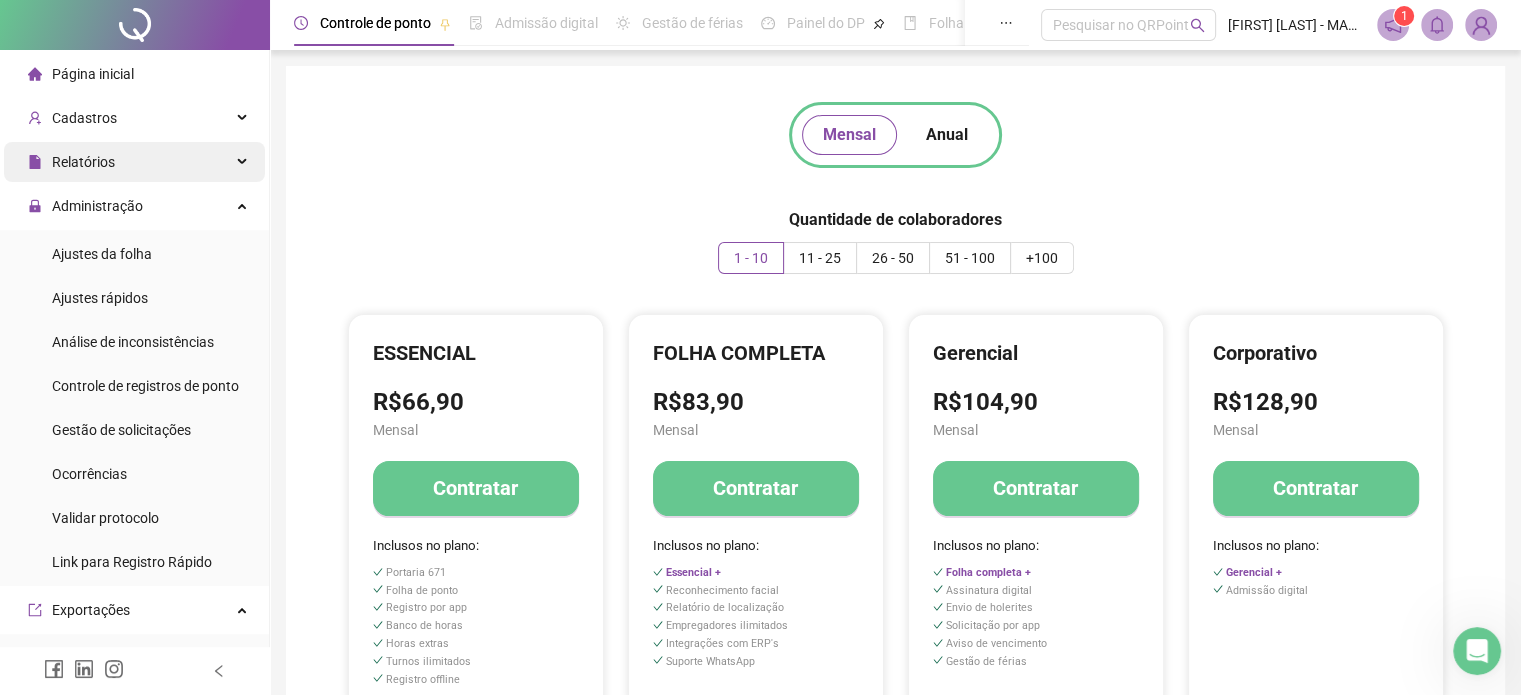 click on "Relatórios" at bounding box center [134, 162] 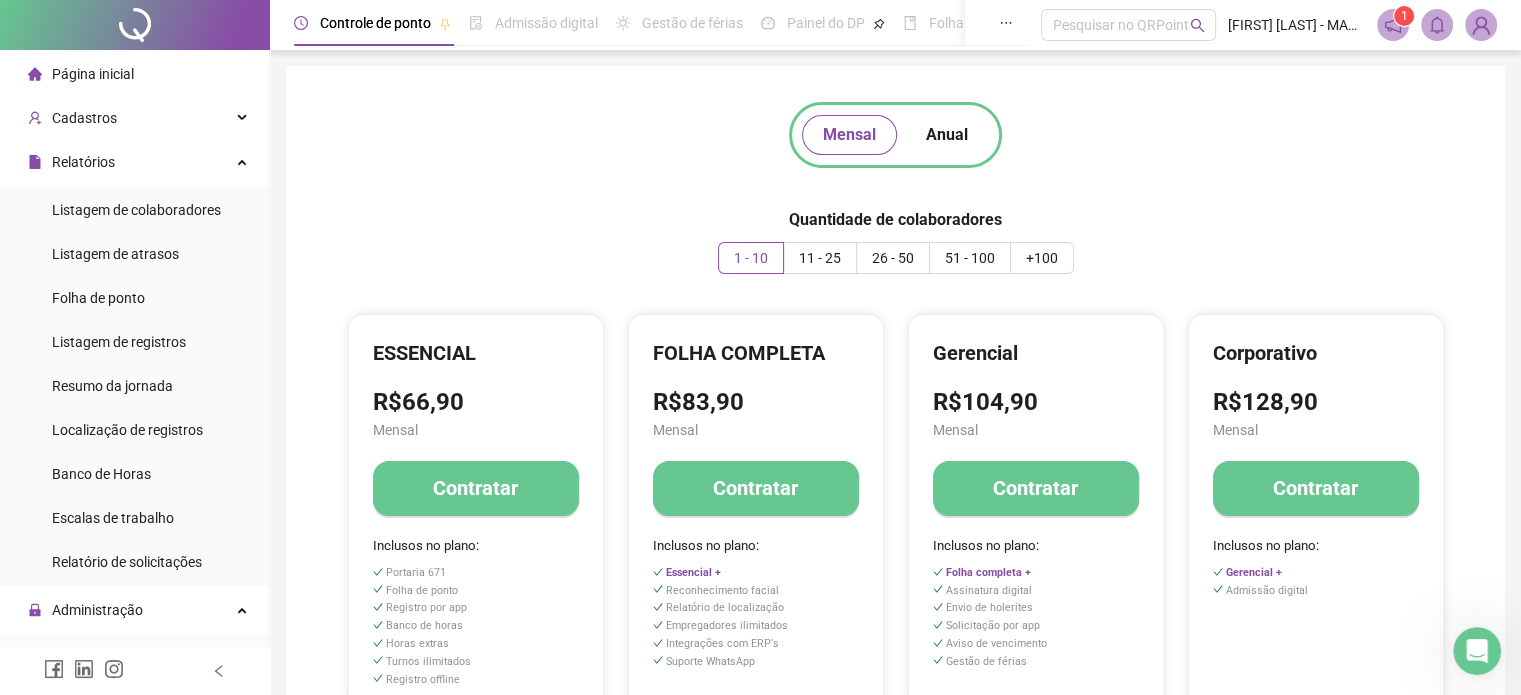 click at bounding box center [1477, 651] 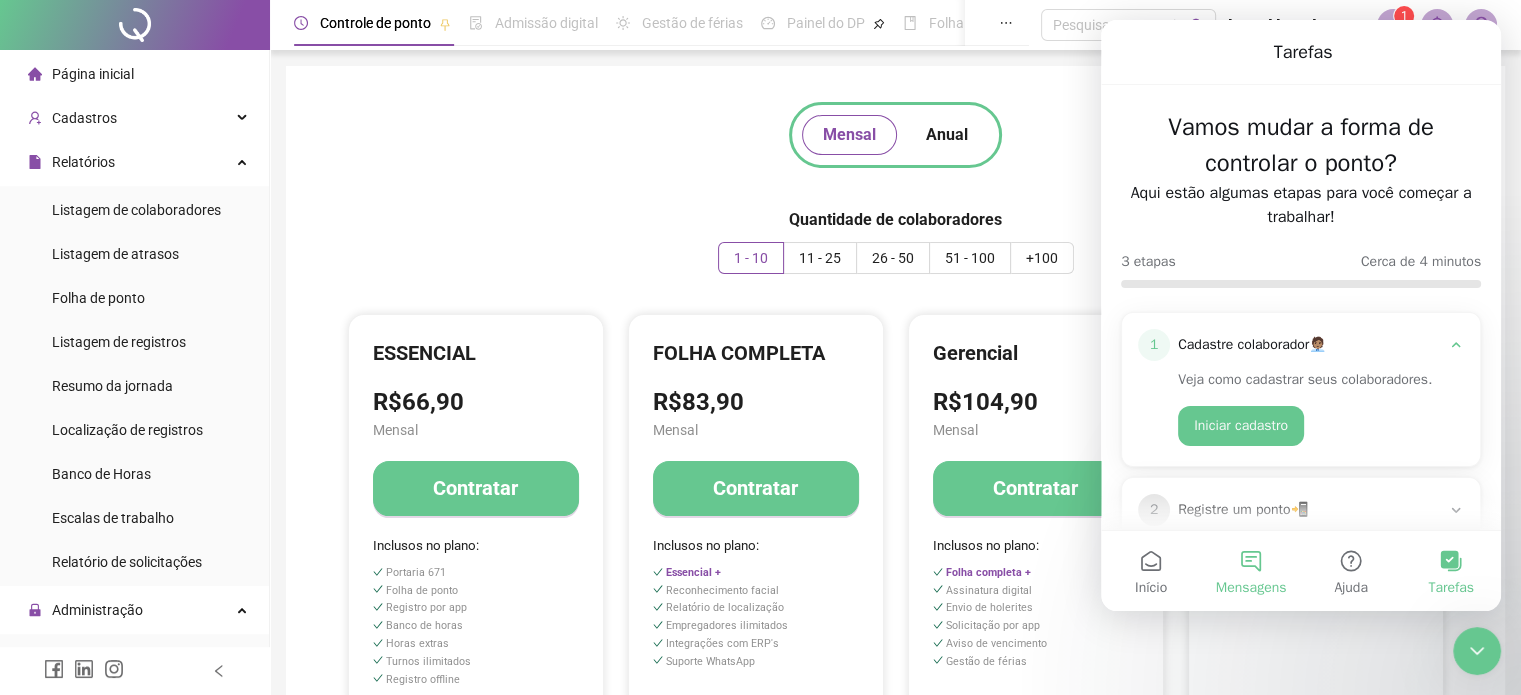 click on "Mensagens" at bounding box center (1251, 571) 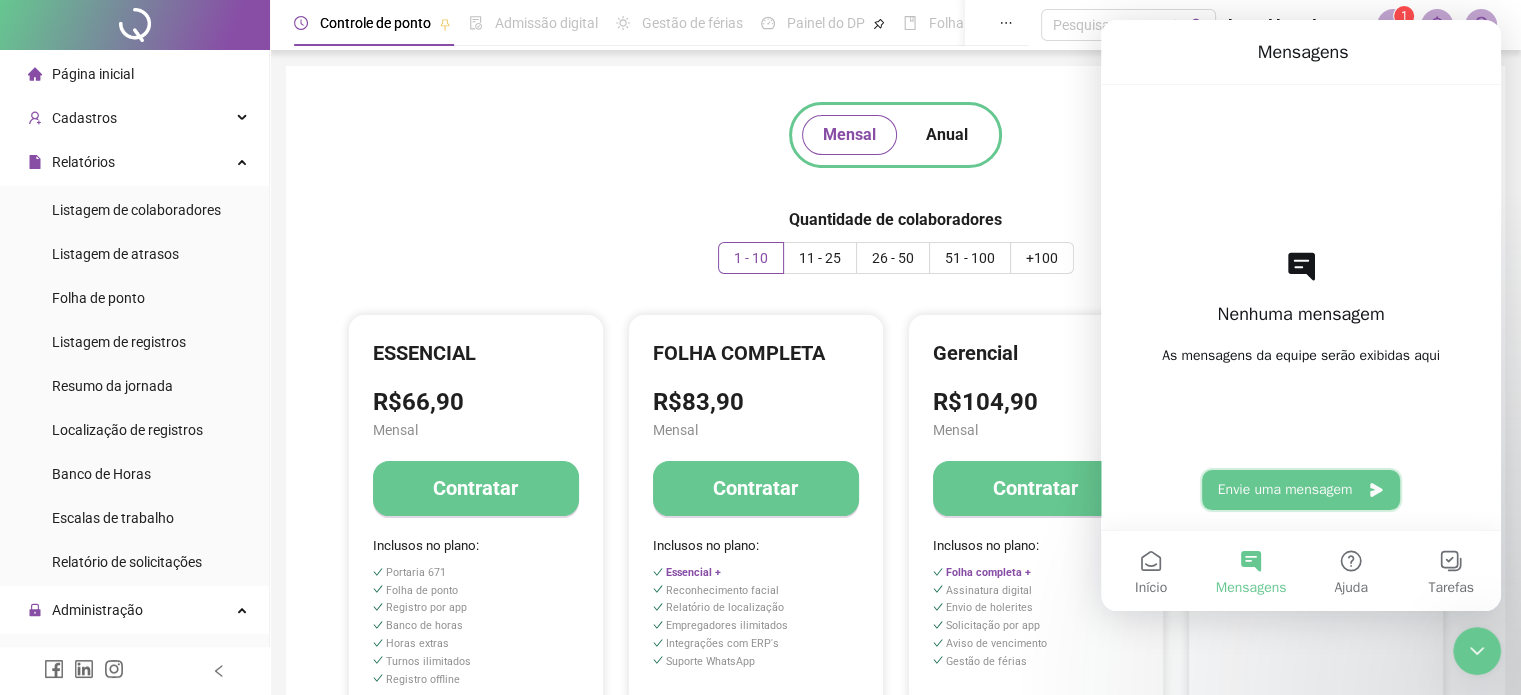 click on "Envie uma mensagem" at bounding box center (1301, 490) 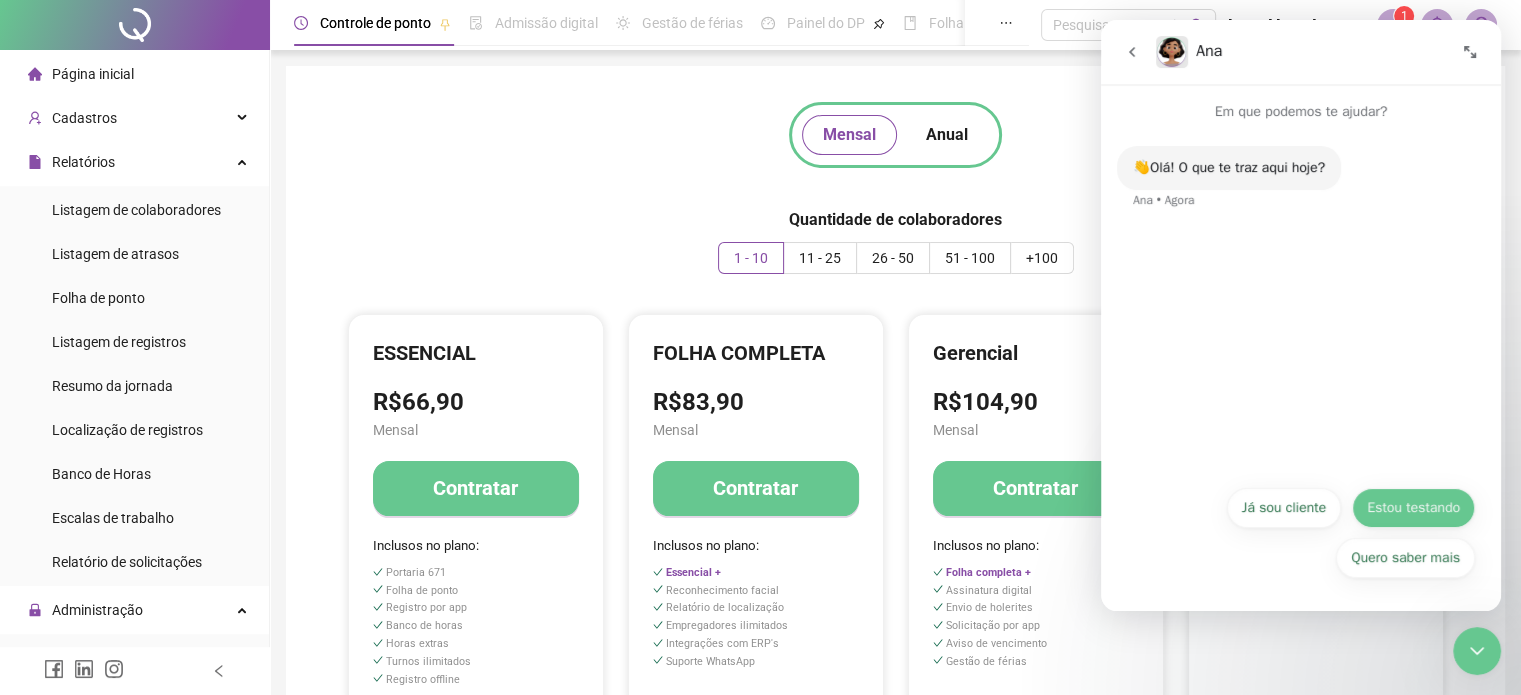 click on "Estou testando" at bounding box center [1413, 508] 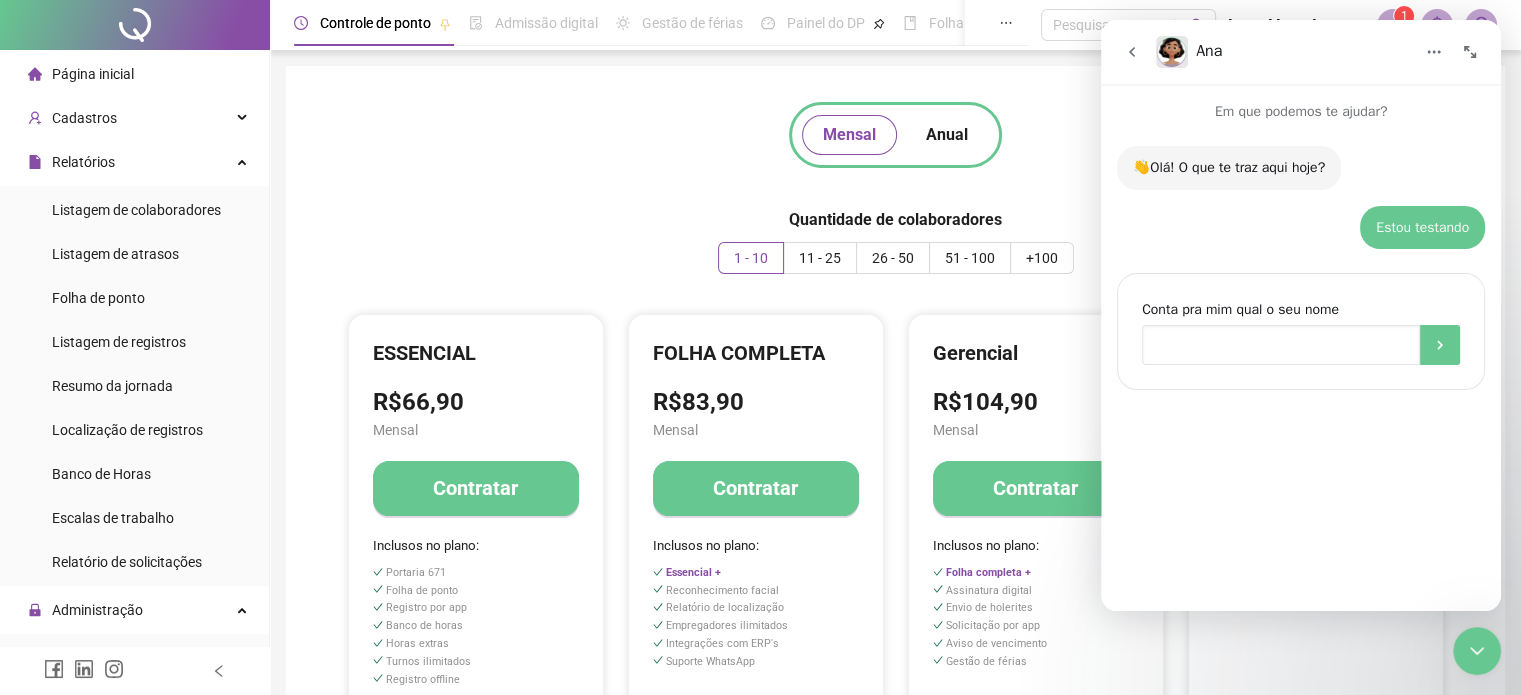 click at bounding box center (1281, 345) 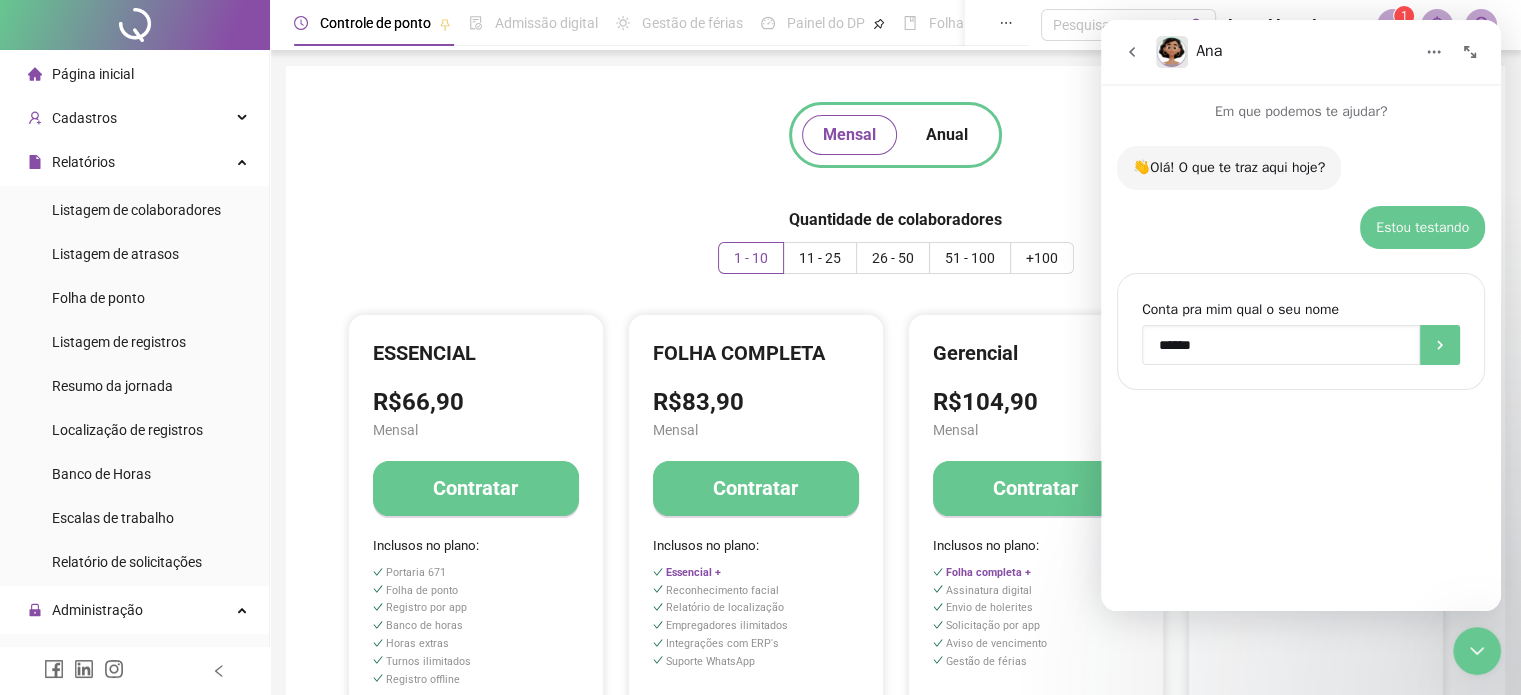 type on "*******" 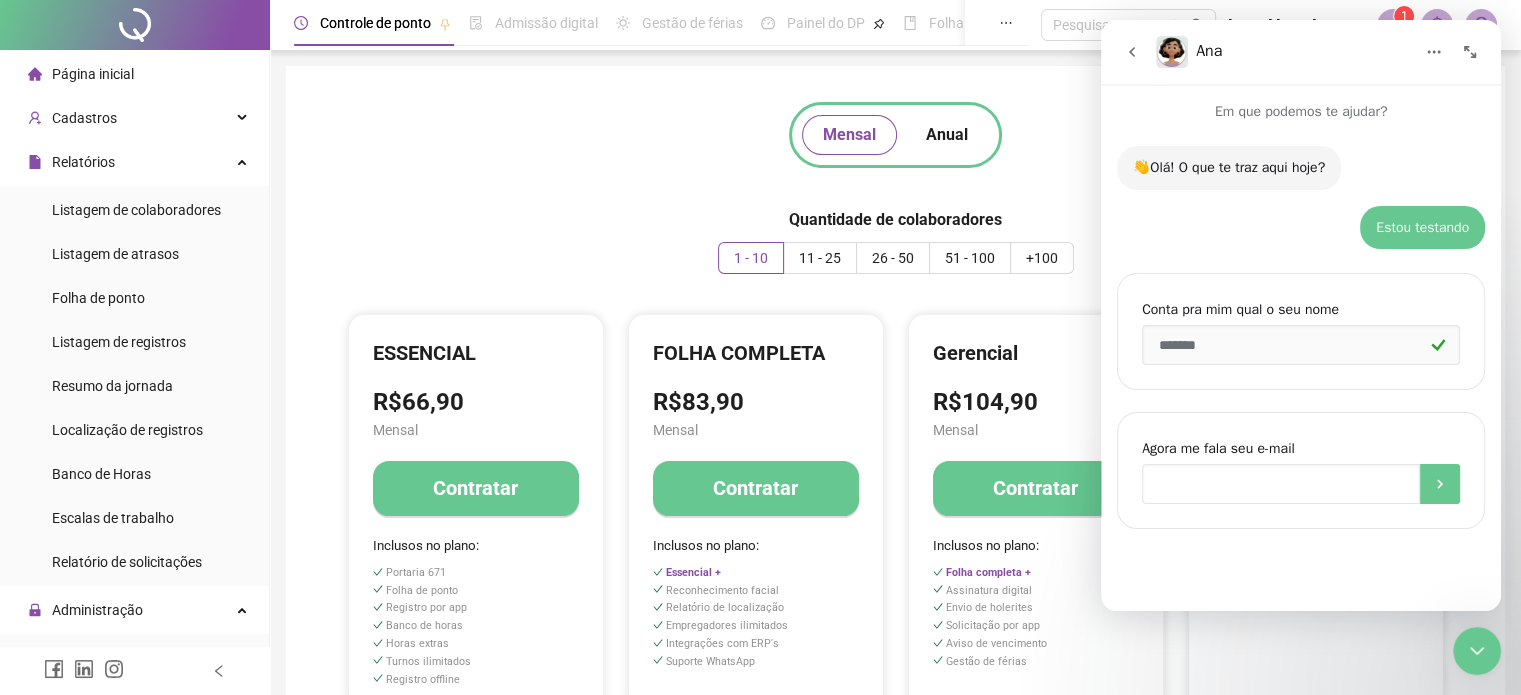 click at bounding box center (1281, 484) 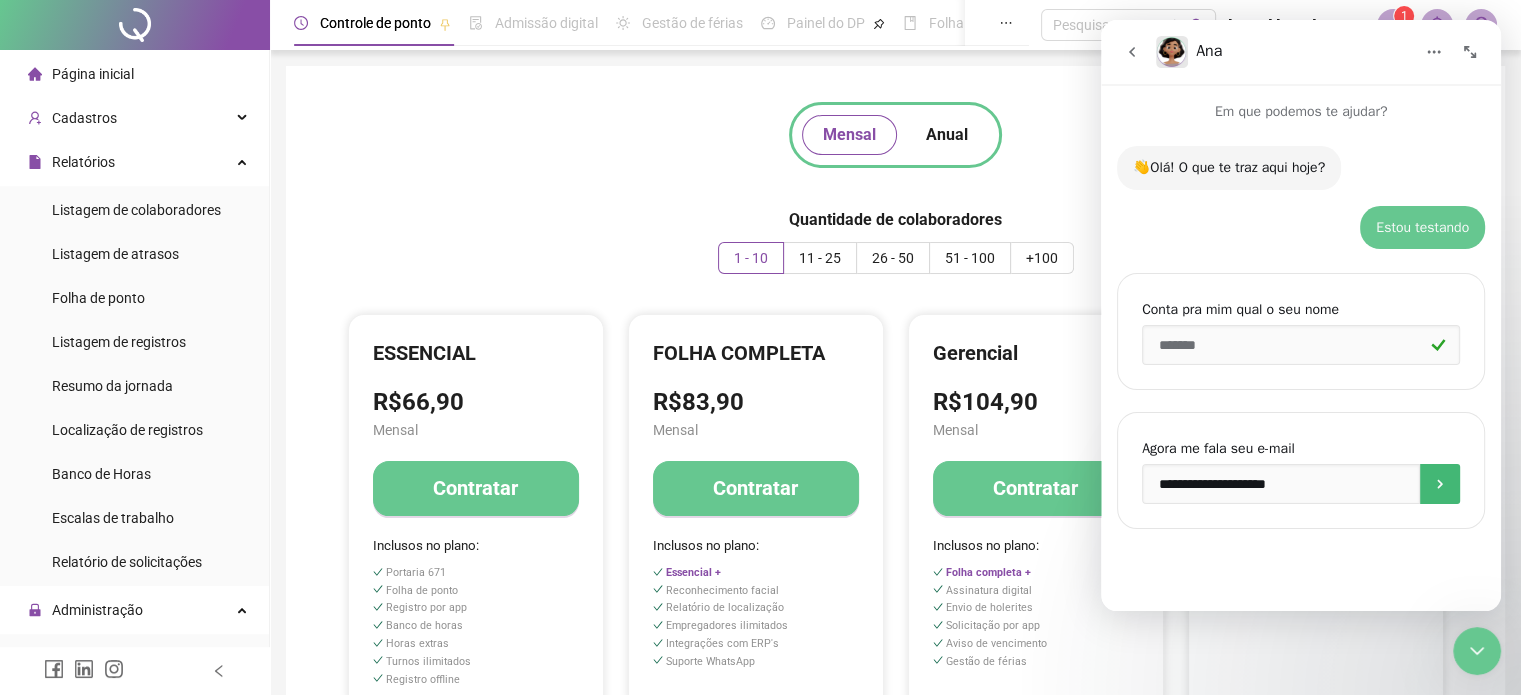 click at bounding box center (1440, 484) 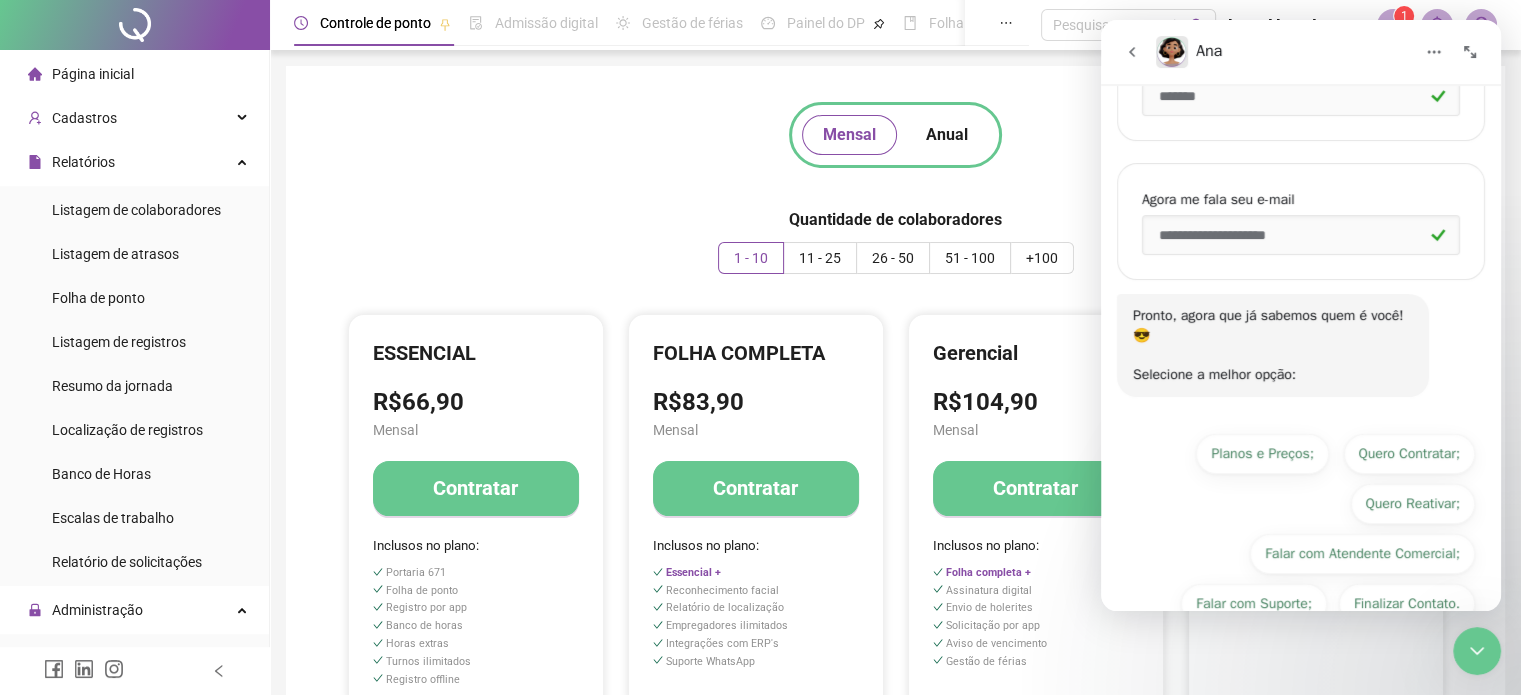 scroll, scrollTop: 293, scrollLeft: 0, axis: vertical 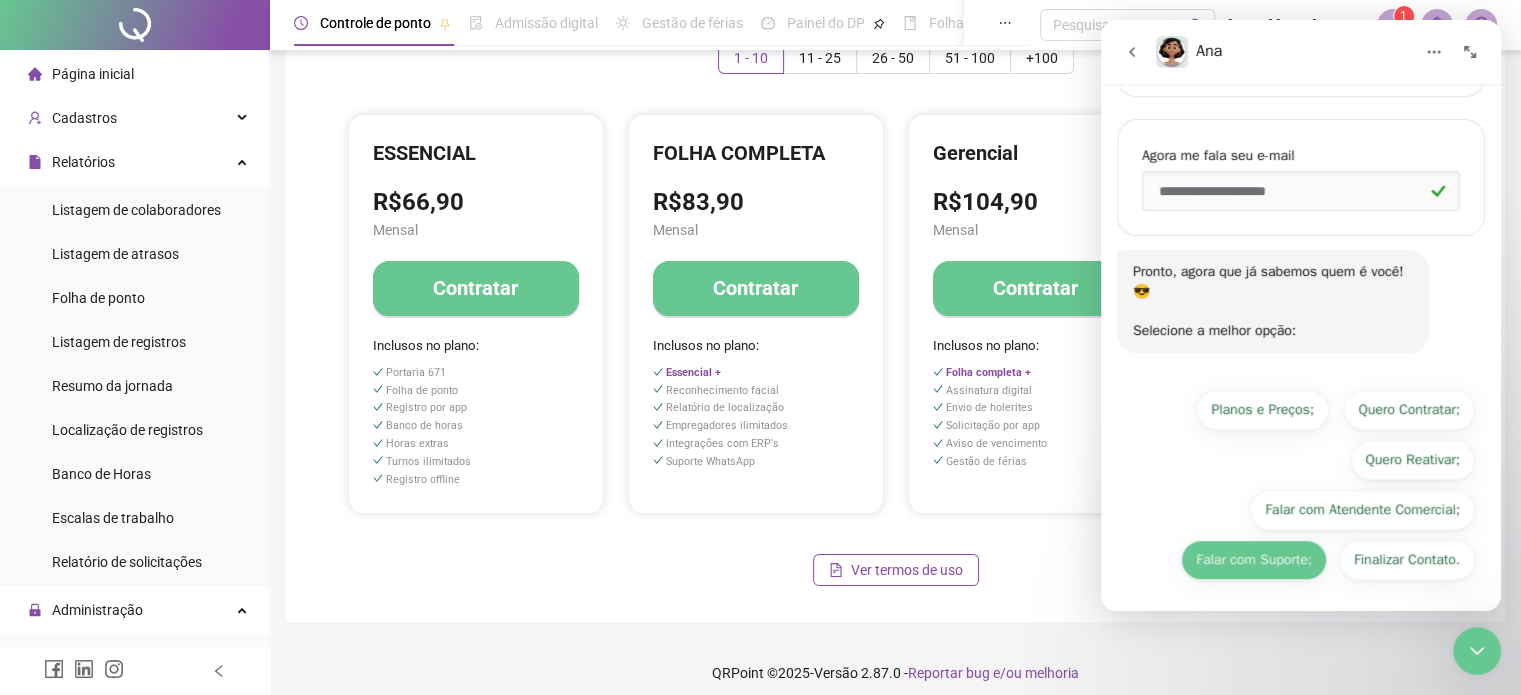 click on "Falar com Suporte;" at bounding box center [1254, 560] 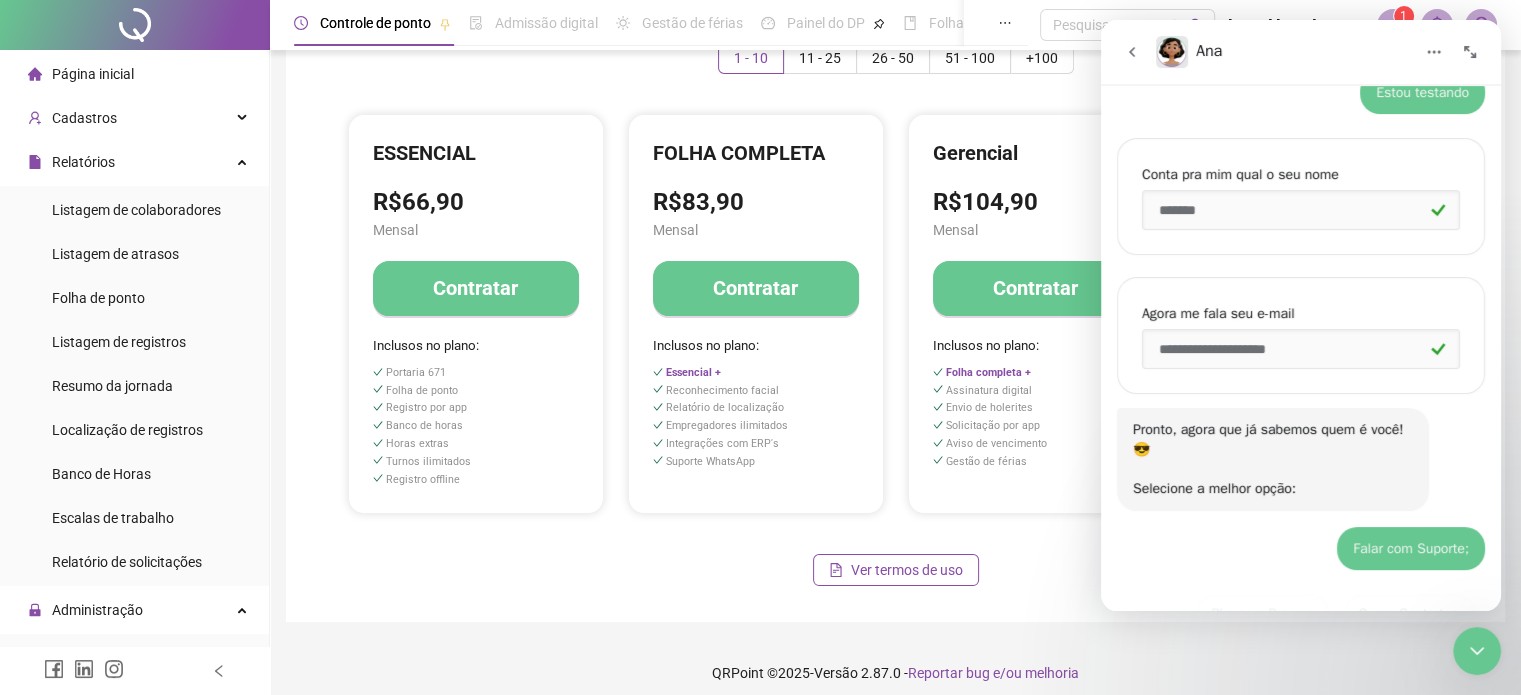 scroll, scrollTop: 134, scrollLeft: 0, axis: vertical 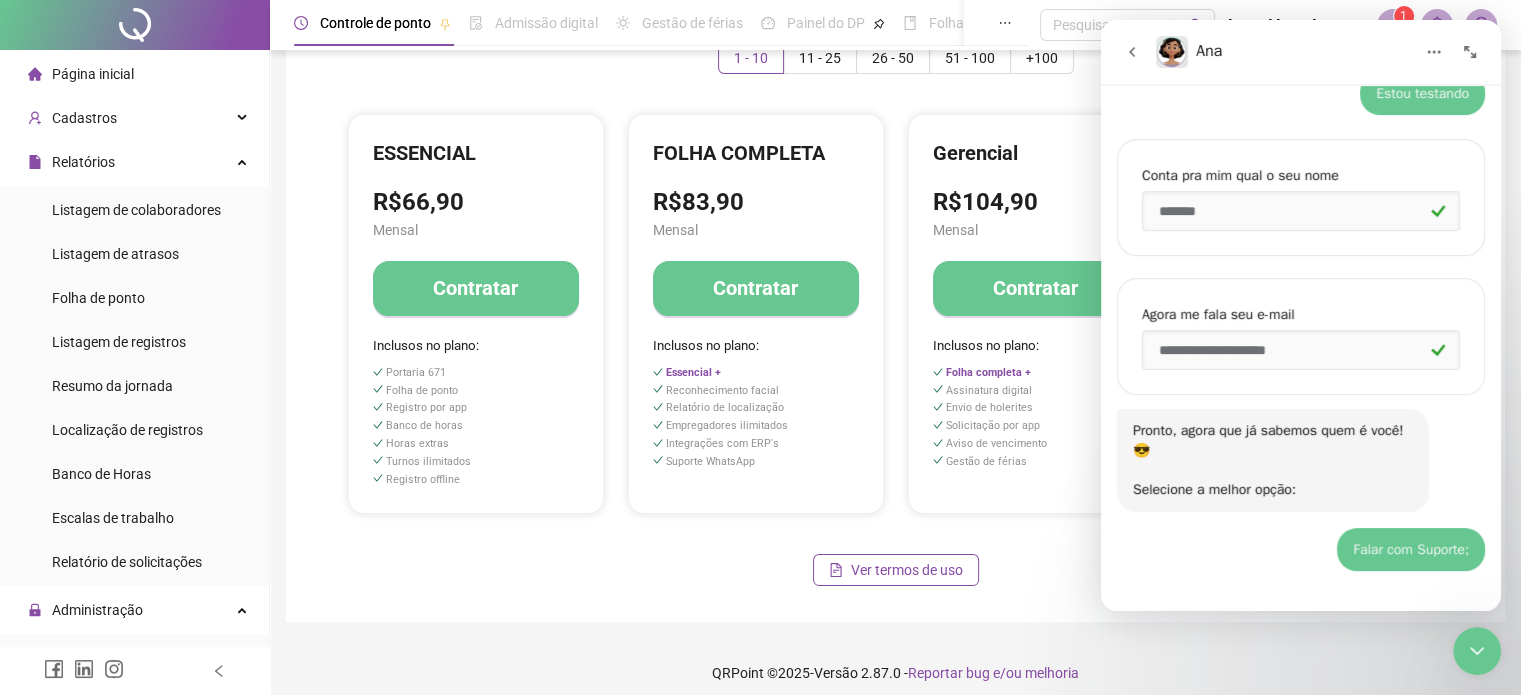 click on "Gerencial R$104,90 Mensal Contratar Inclusos no plano:   Folha completa +   Assinatura digital   Envio de holerites   Solicitação por app   Aviso de vencimento   Gestão de férias" at bounding box center (1036, 314) 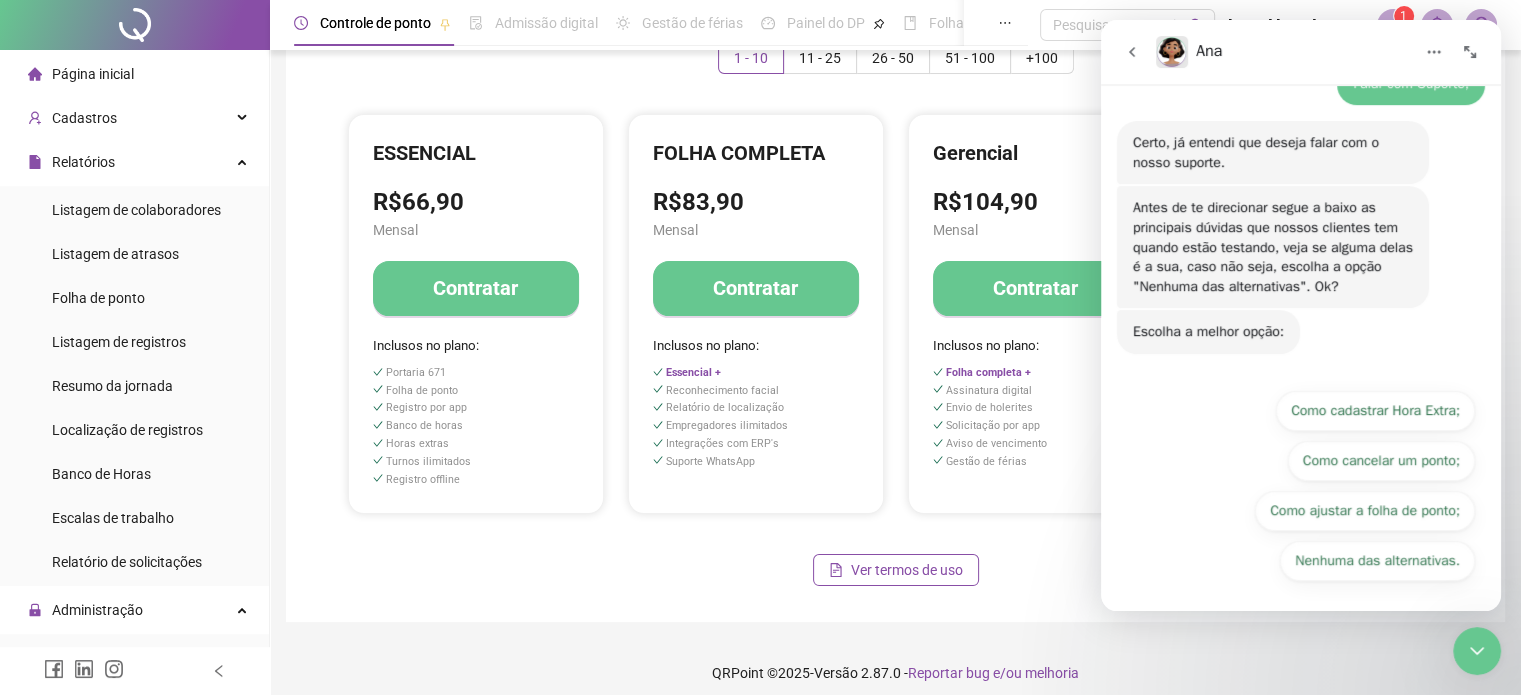 scroll, scrollTop: 601, scrollLeft: 0, axis: vertical 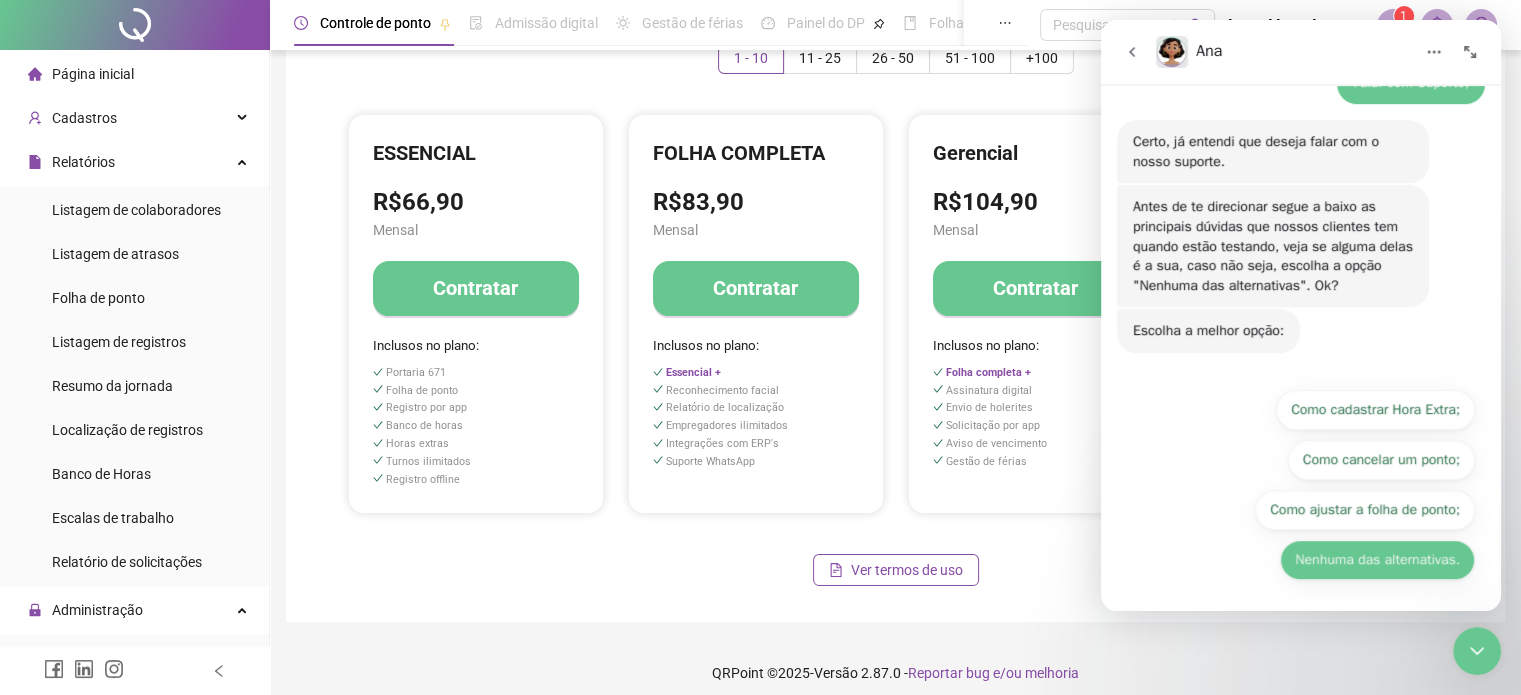 click on "Nenhuma das alternativas." at bounding box center (1377, 560) 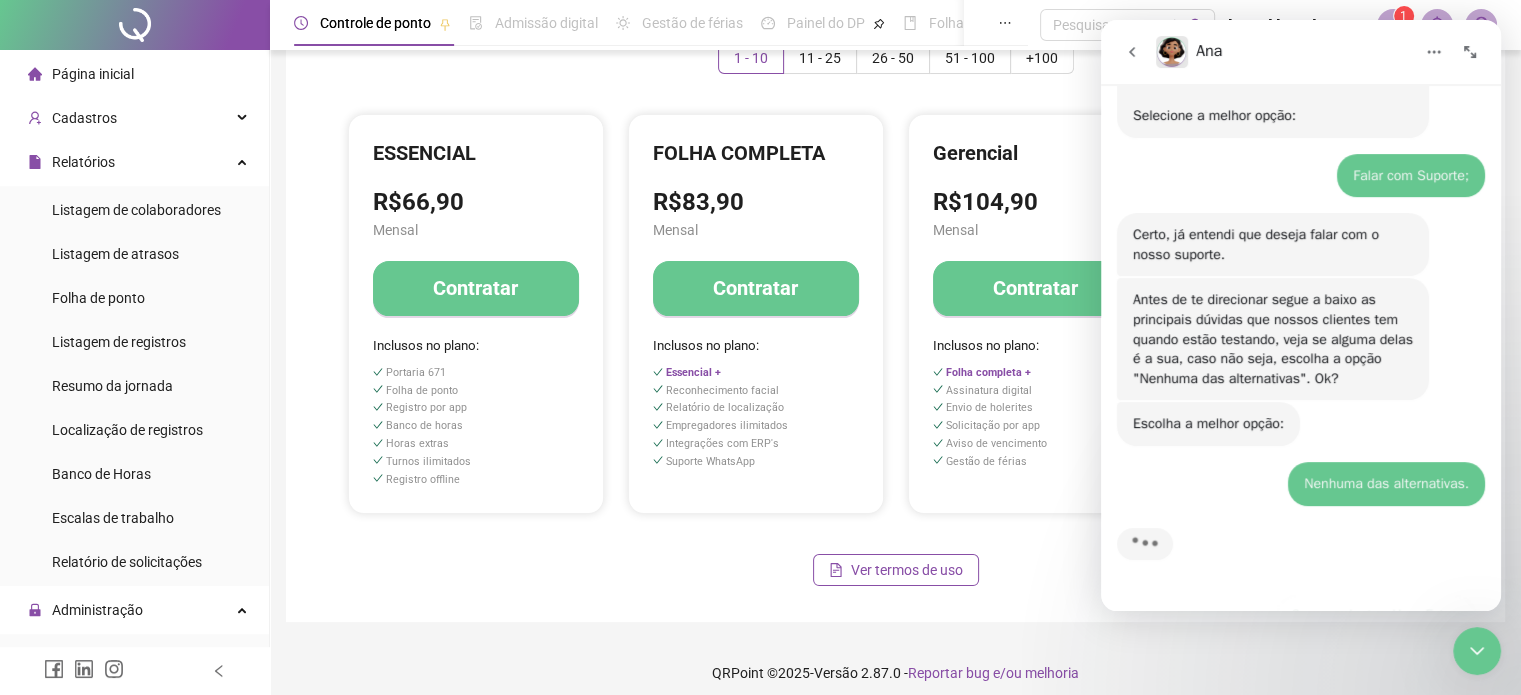 scroll, scrollTop: 507, scrollLeft: 0, axis: vertical 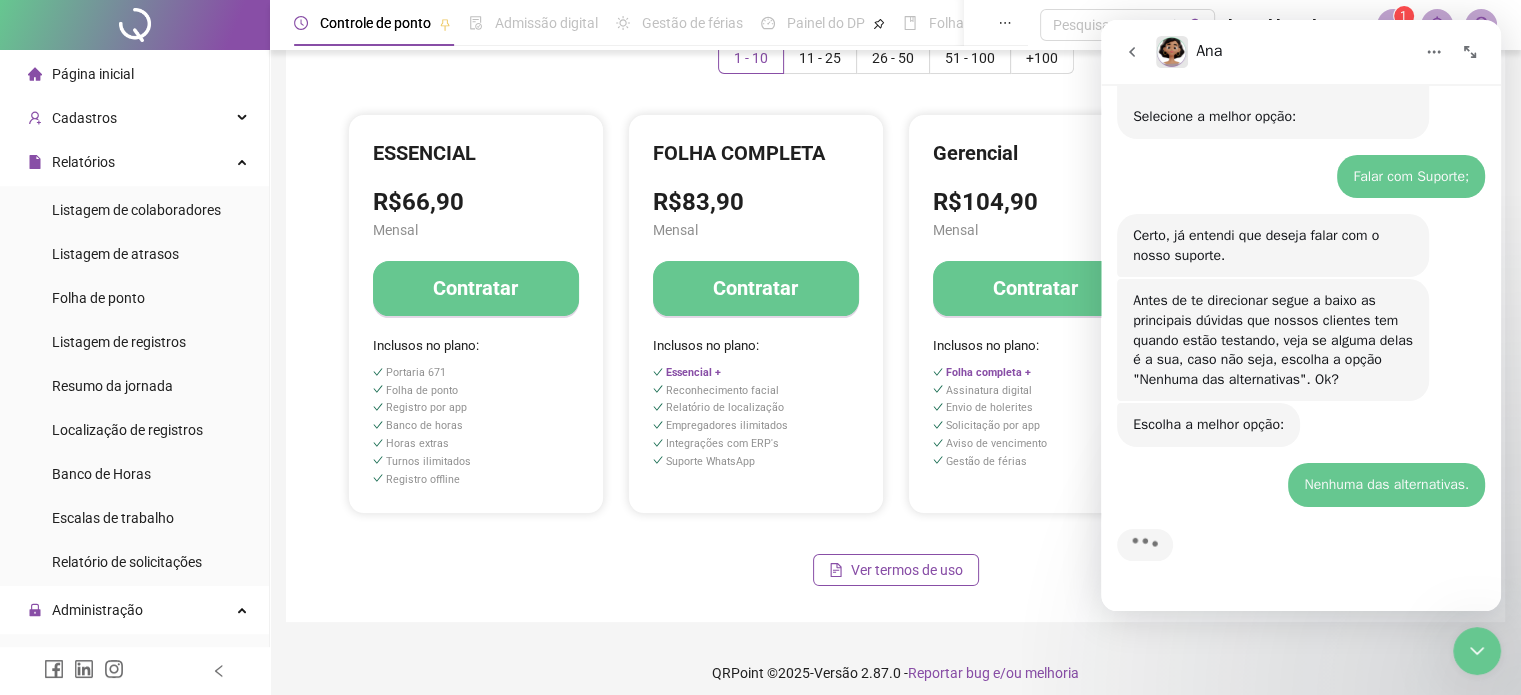 click 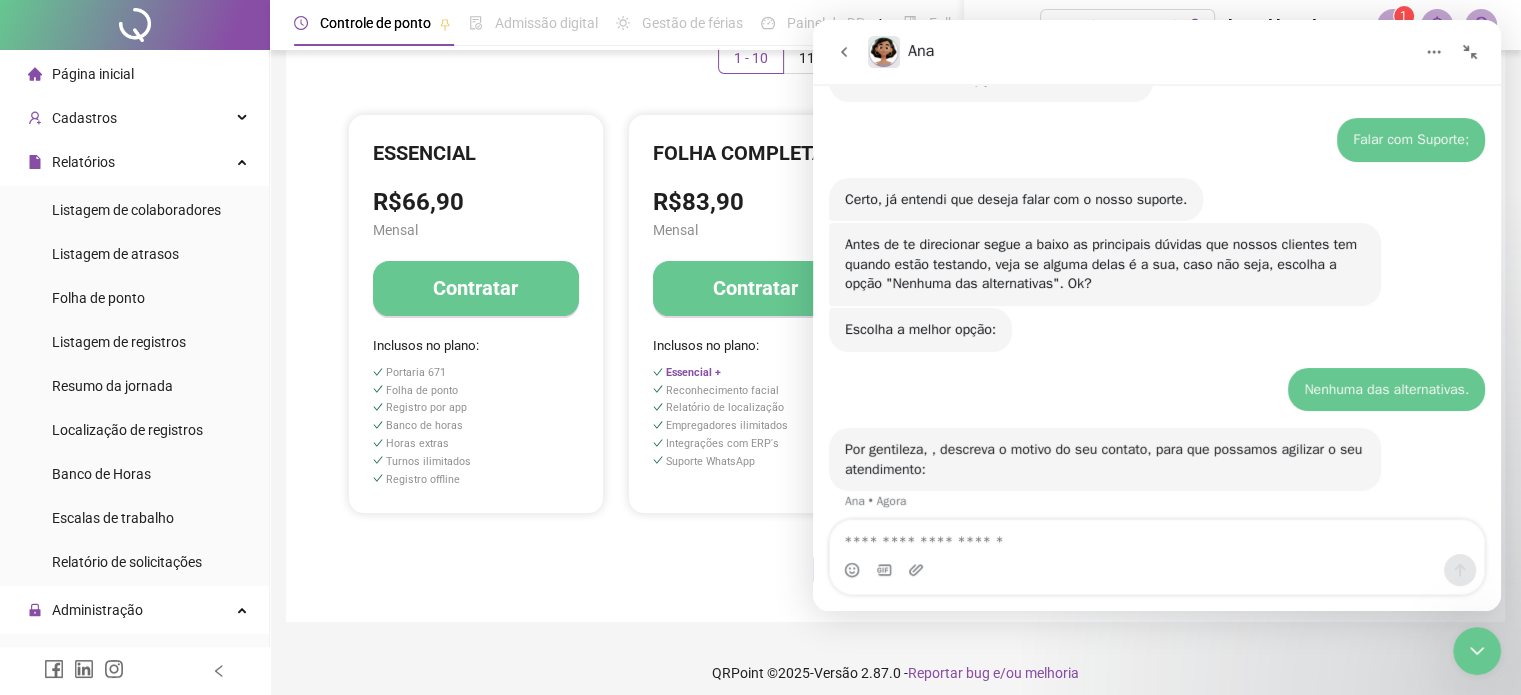 click 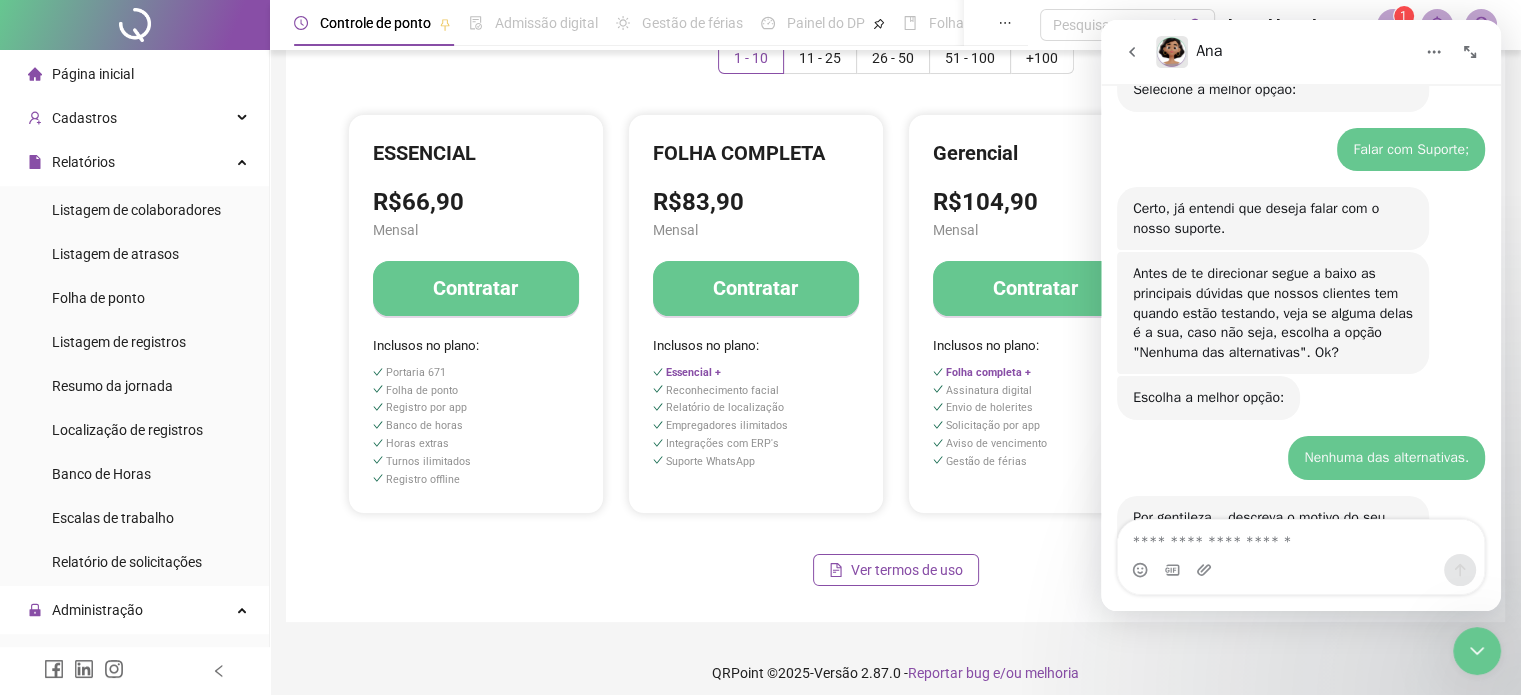scroll, scrollTop: 632, scrollLeft: 0, axis: vertical 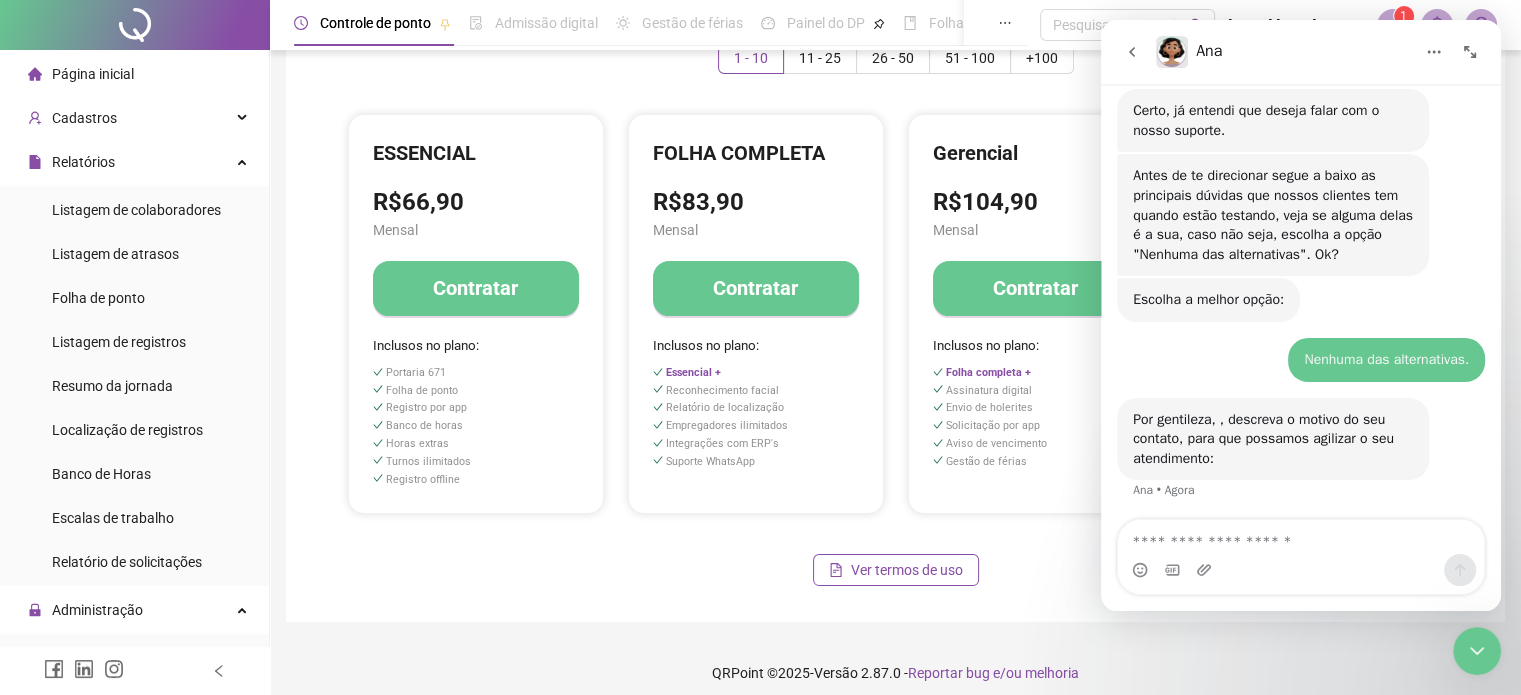 click at bounding box center [1470, 52] 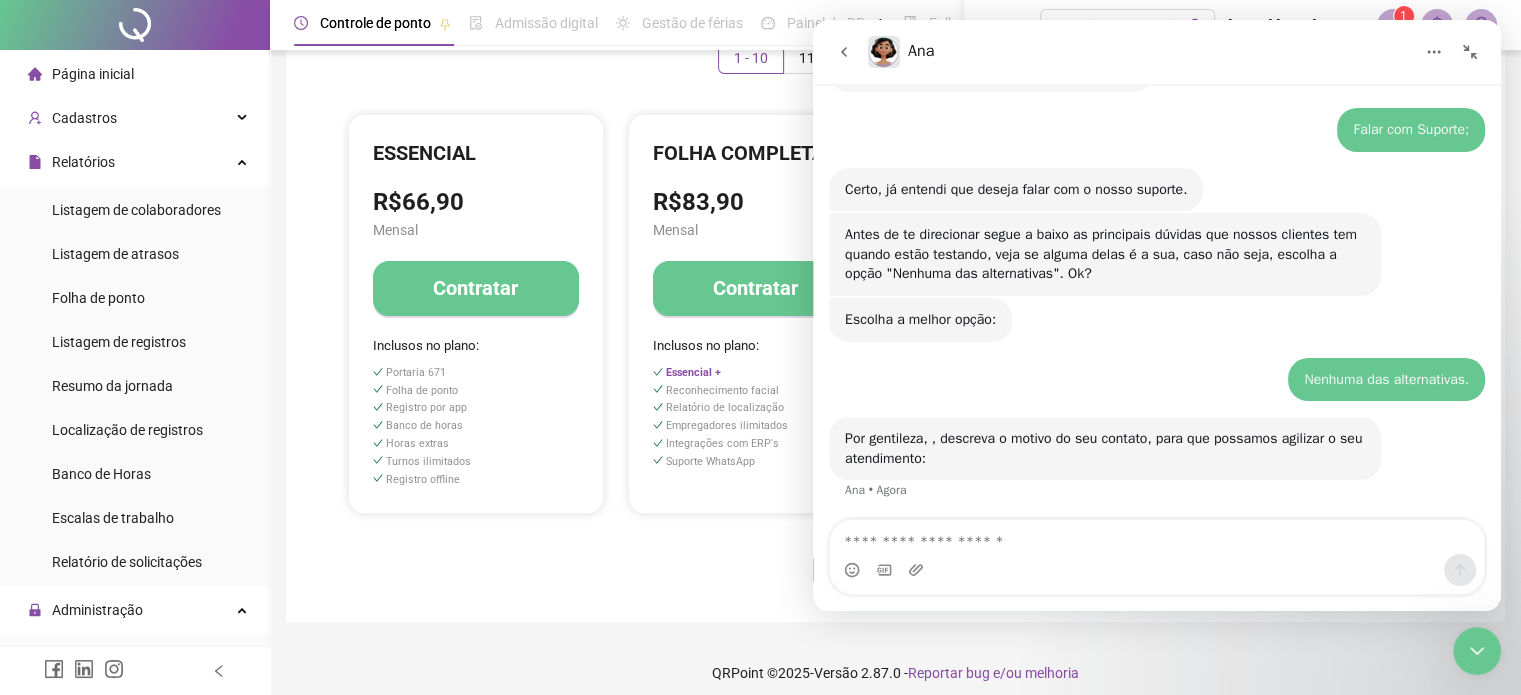 click at bounding box center [1470, 52] 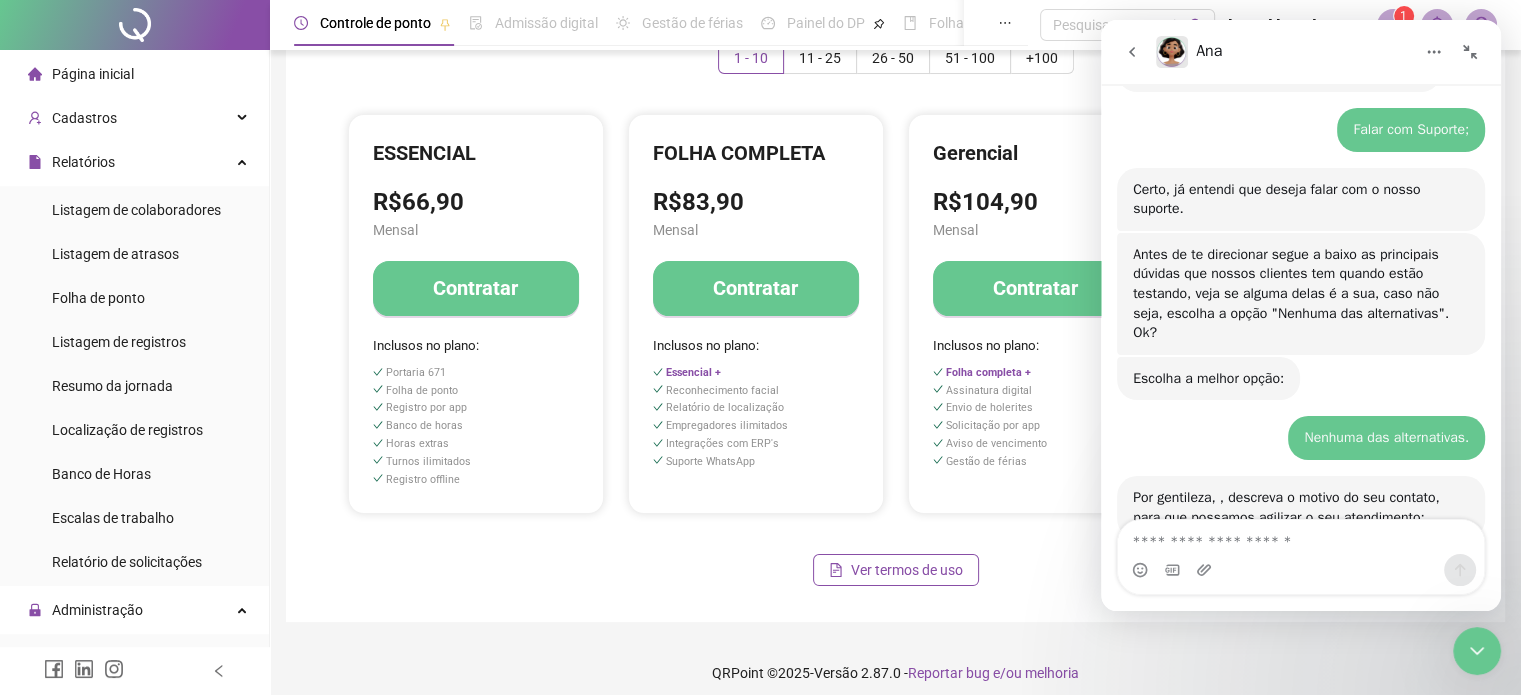 scroll, scrollTop: 632, scrollLeft: 0, axis: vertical 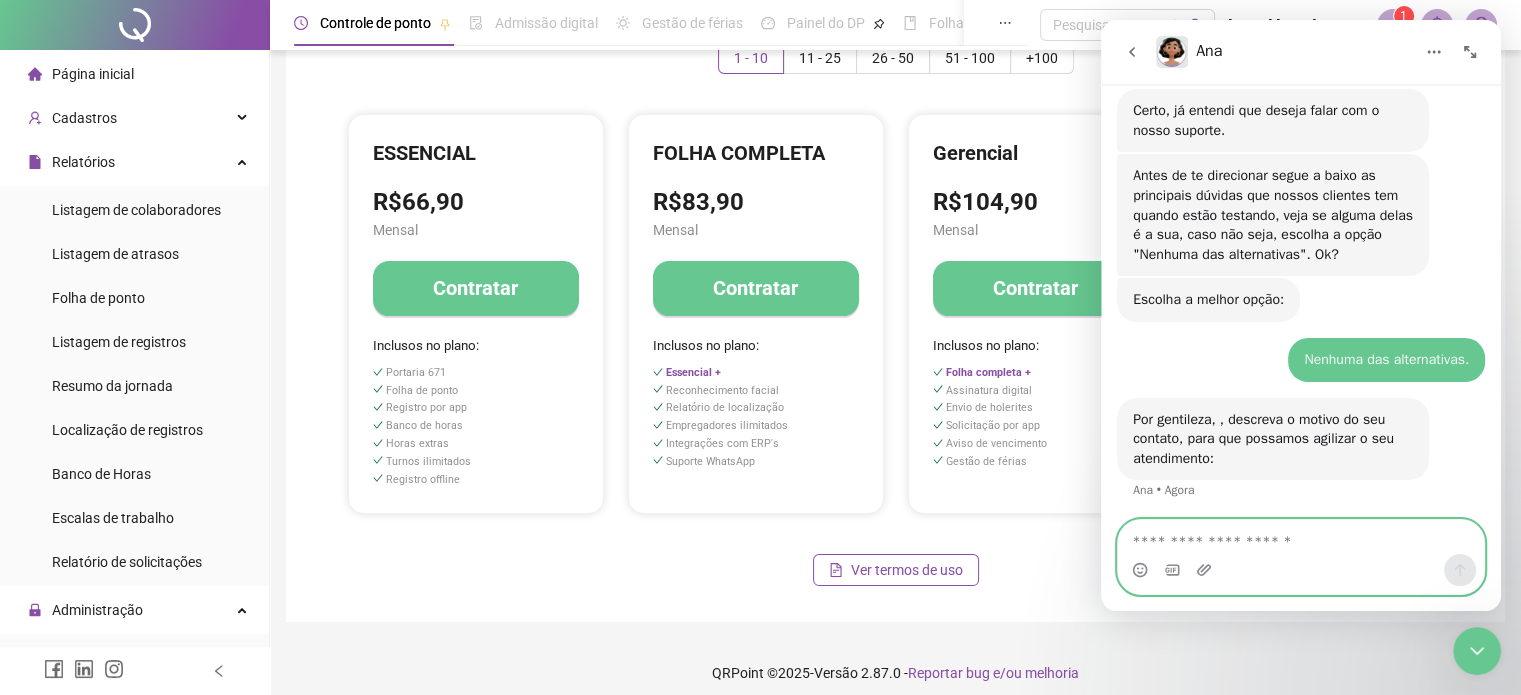 click at bounding box center (1301, 537) 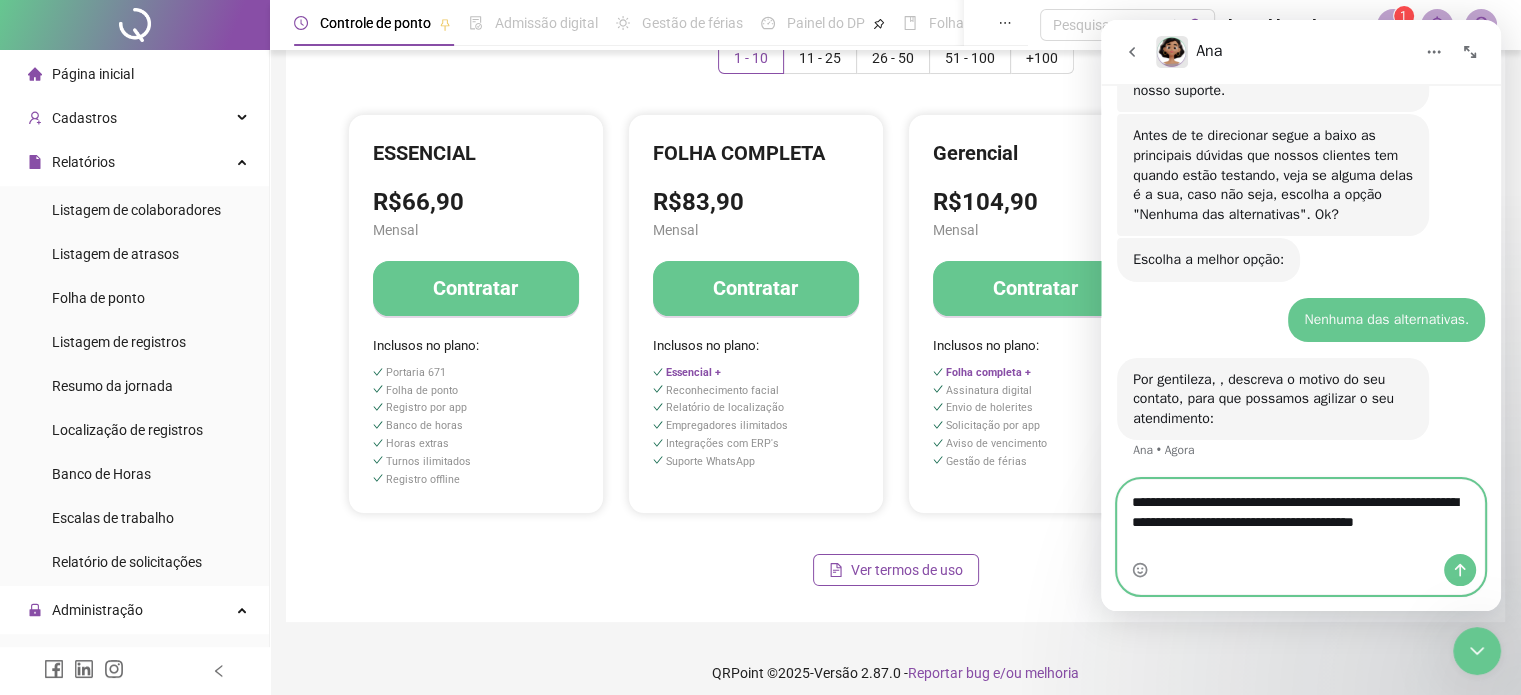 type 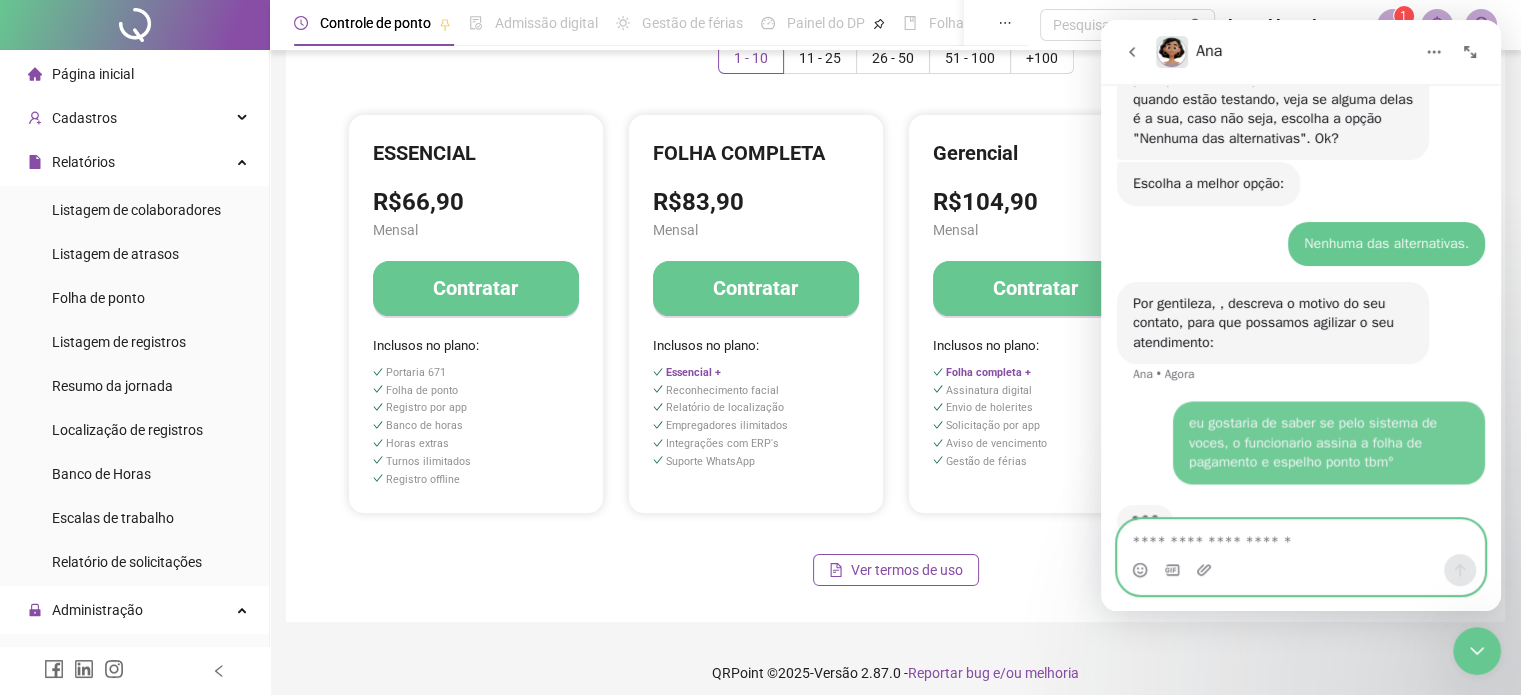 scroll, scrollTop: 796, scrollLeft: 0, axis: vertical 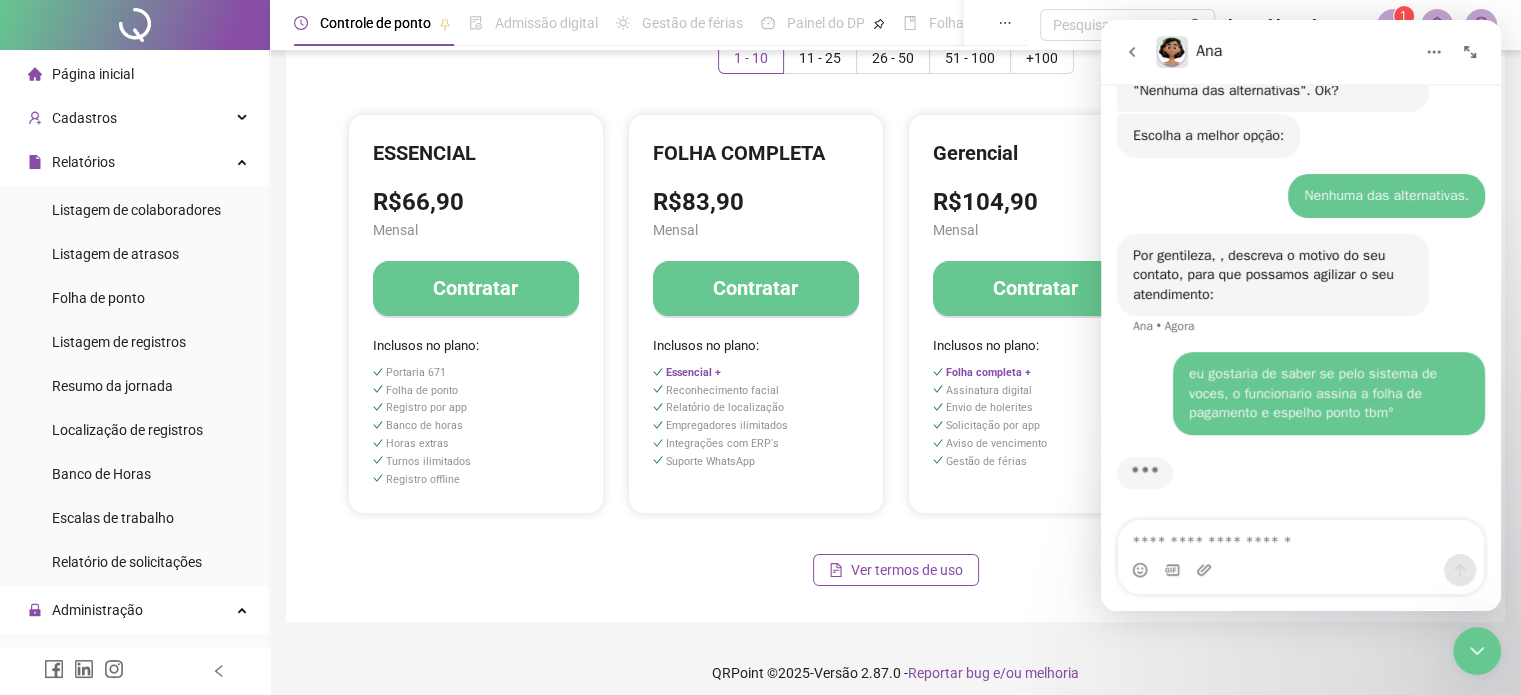 click 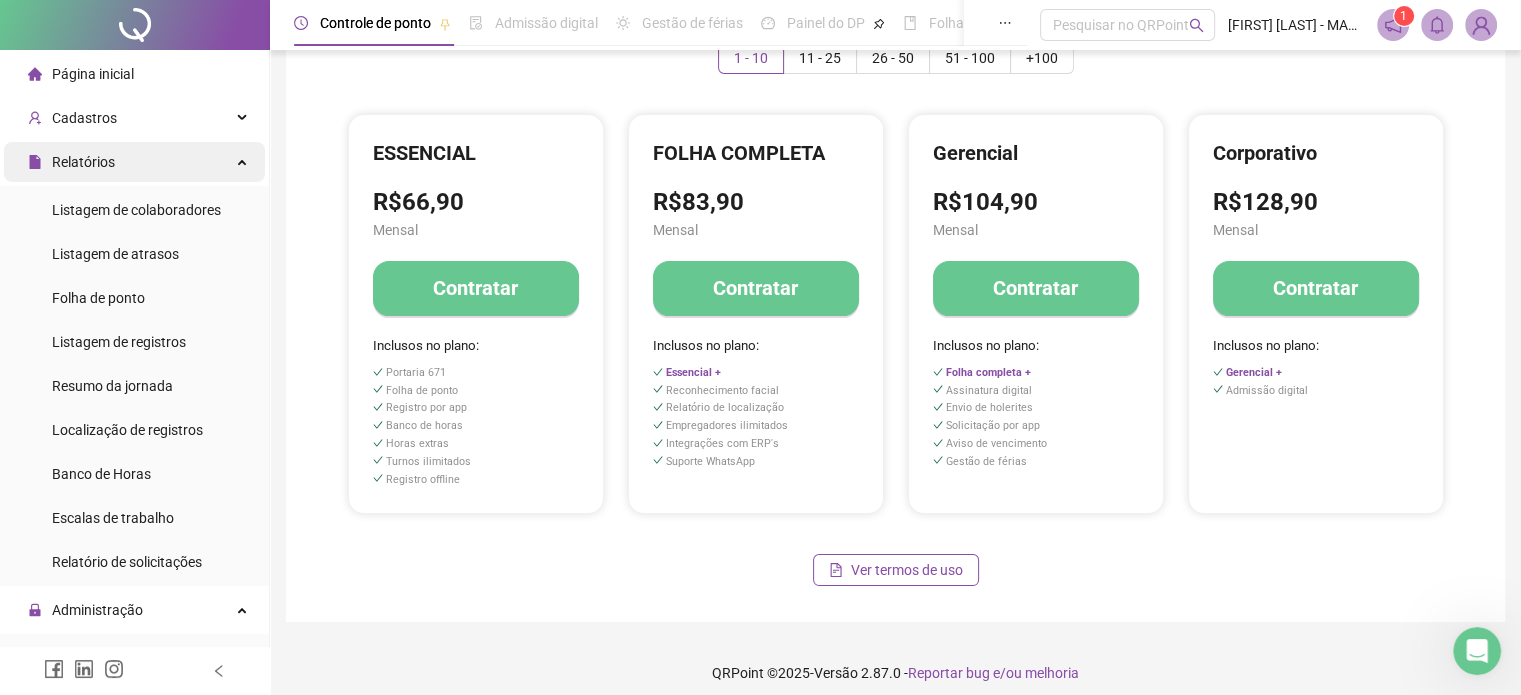 scroll, scrollTop: 83, scrollLeft: 0, axis: vertical 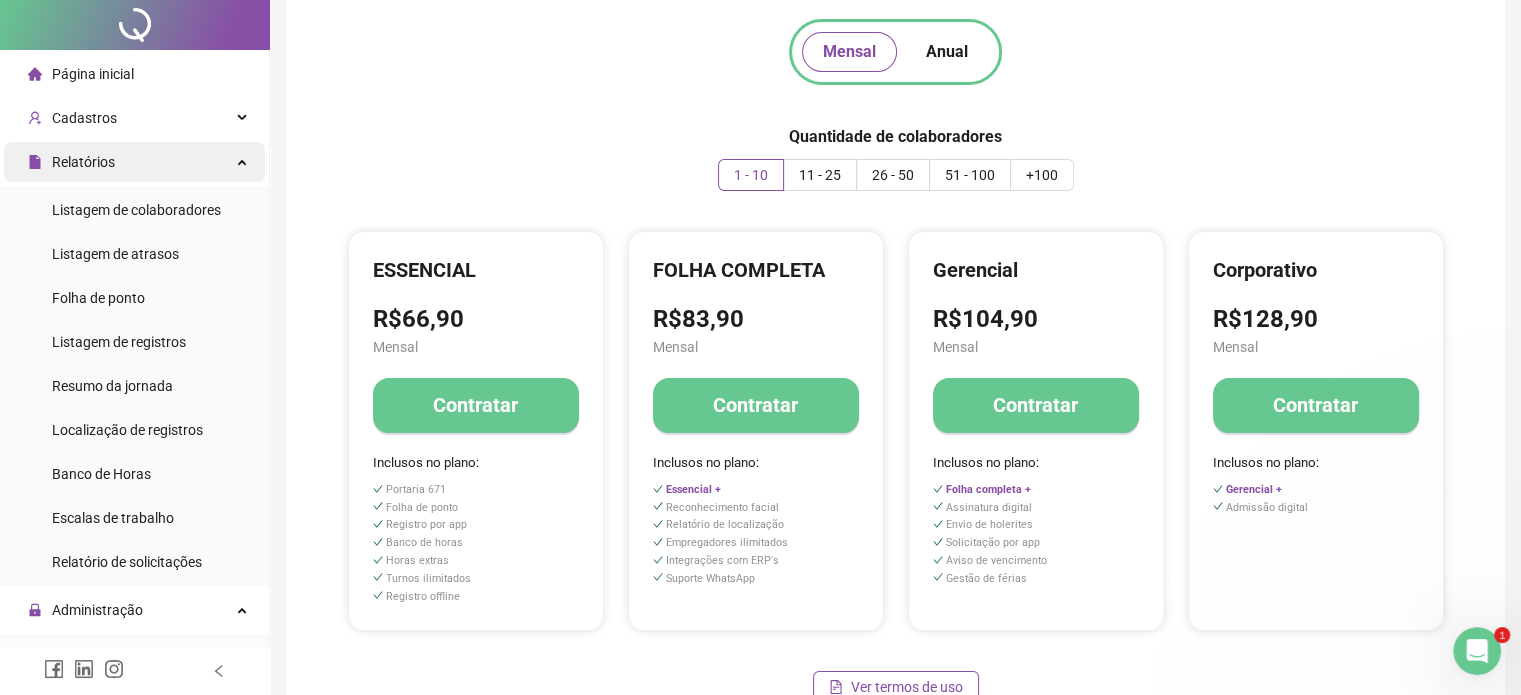click on "Relatórios" at bounding box center (134, 162) 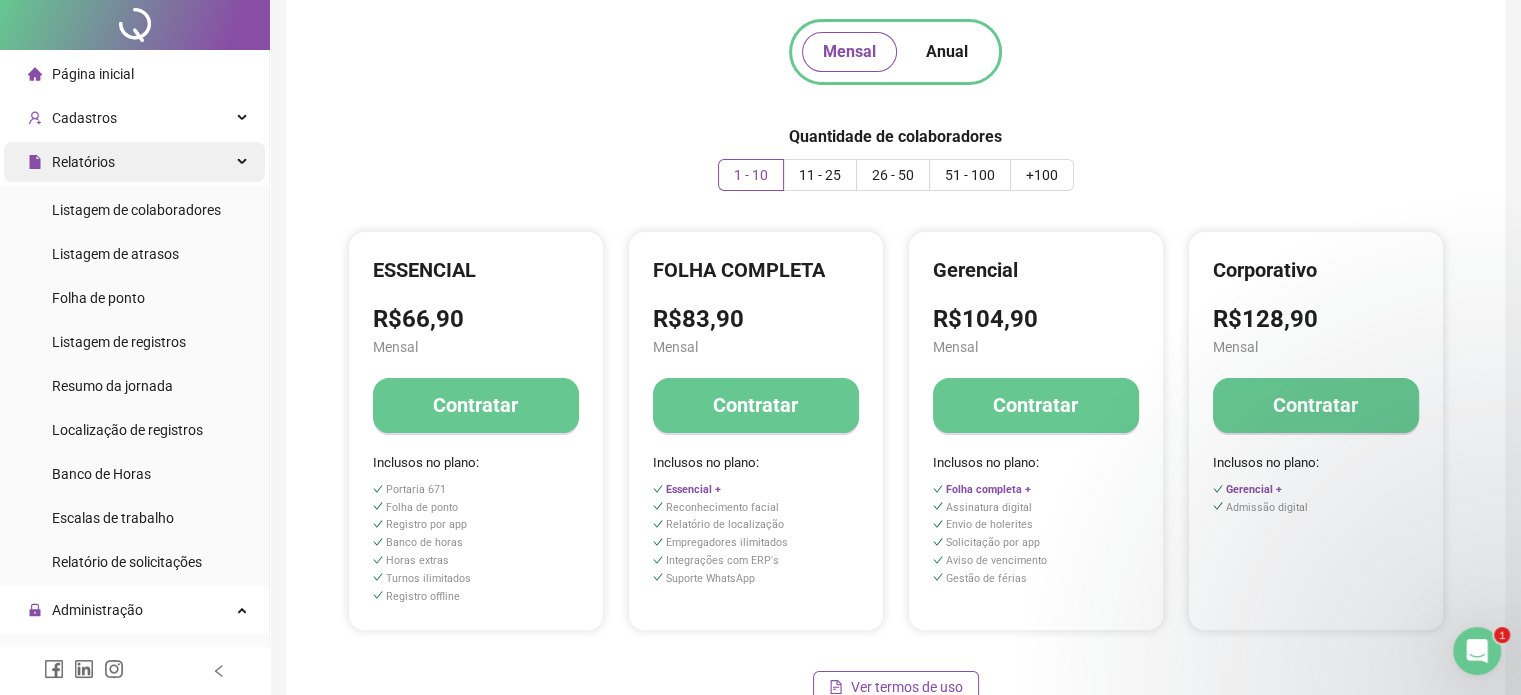 scroll, scrollTop: 0, scrollLeft: 0, axis: both 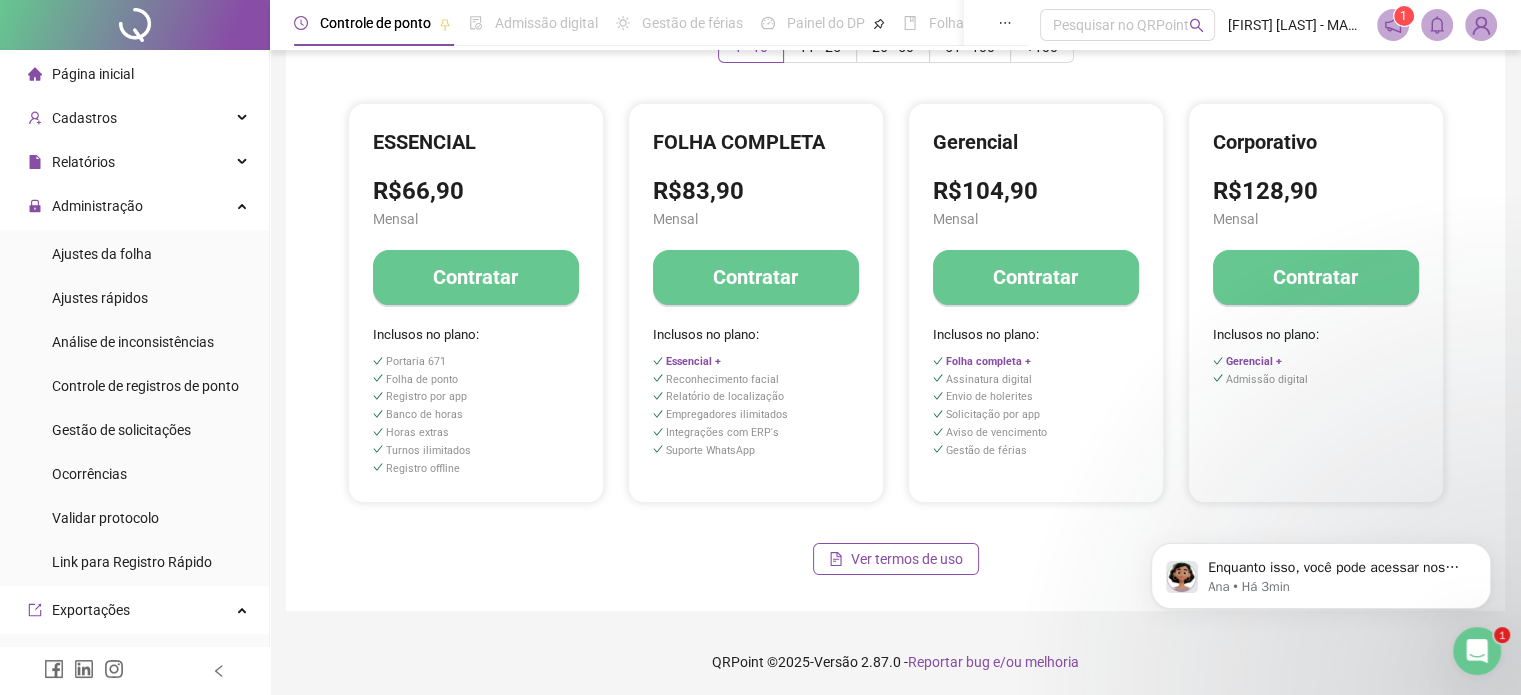 click on "Essencial +" at bounding box center [693, 361] 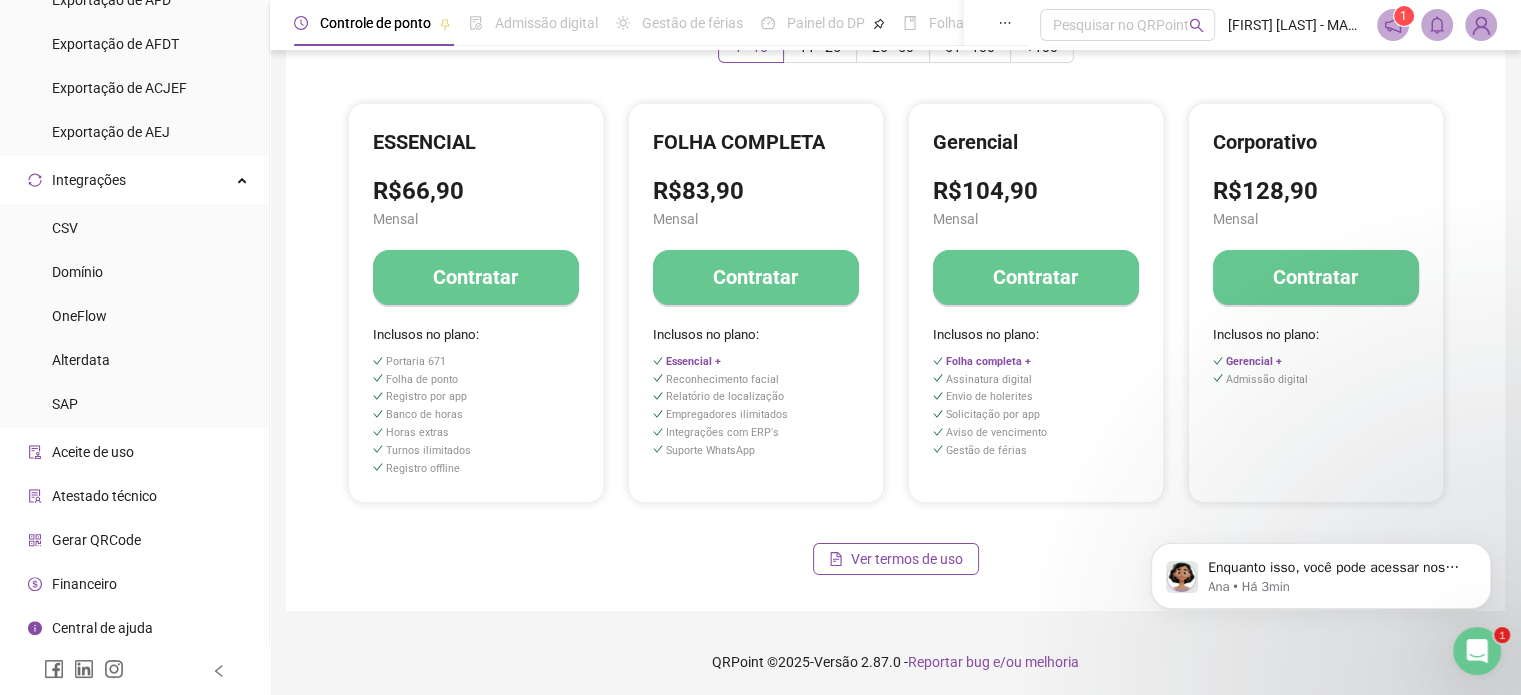 scroll, scrollTop: 358, scrollLeft: 0, axis: vertical 